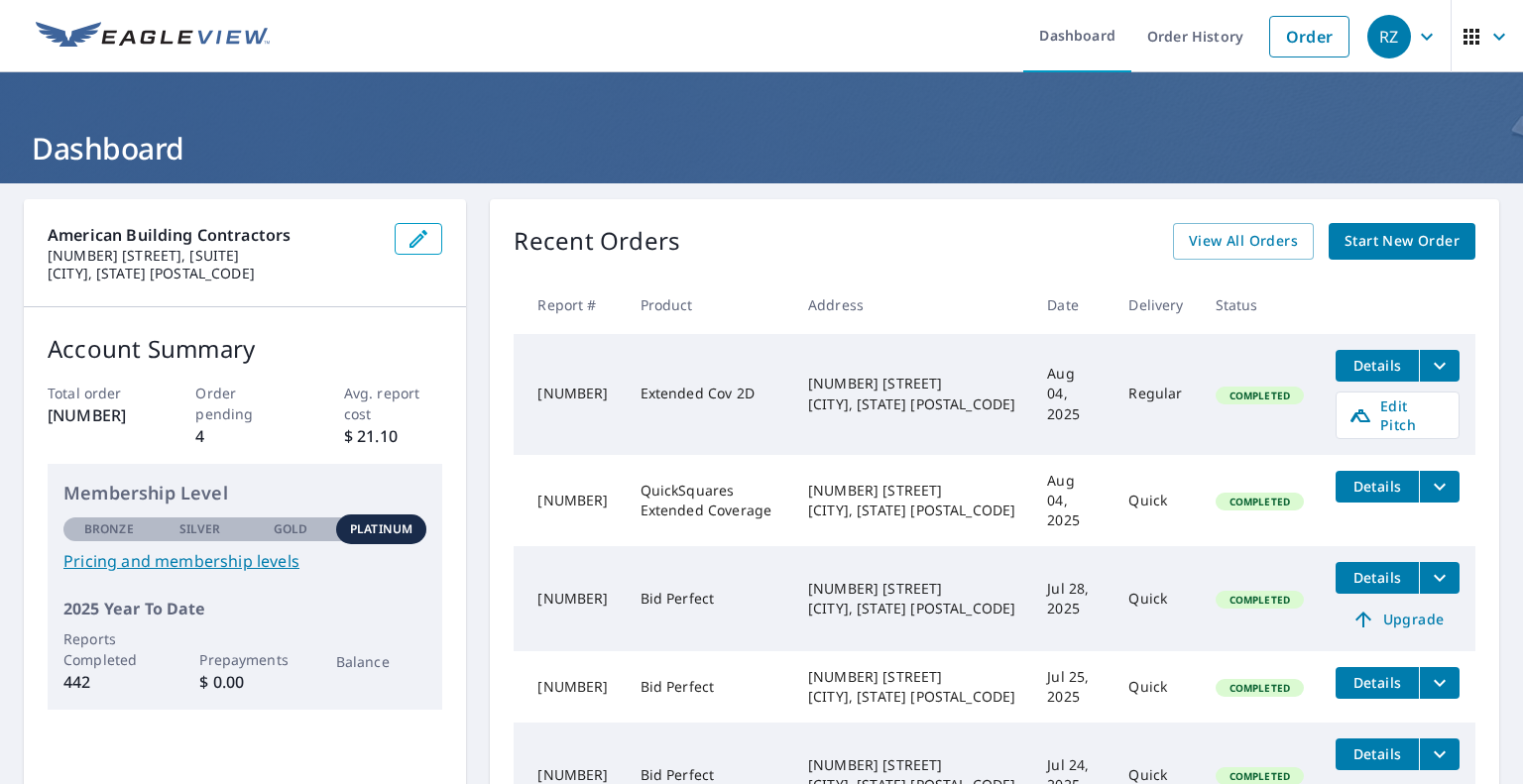 scroll, scrollTop: 0, scrollLeft: 0, axis: both 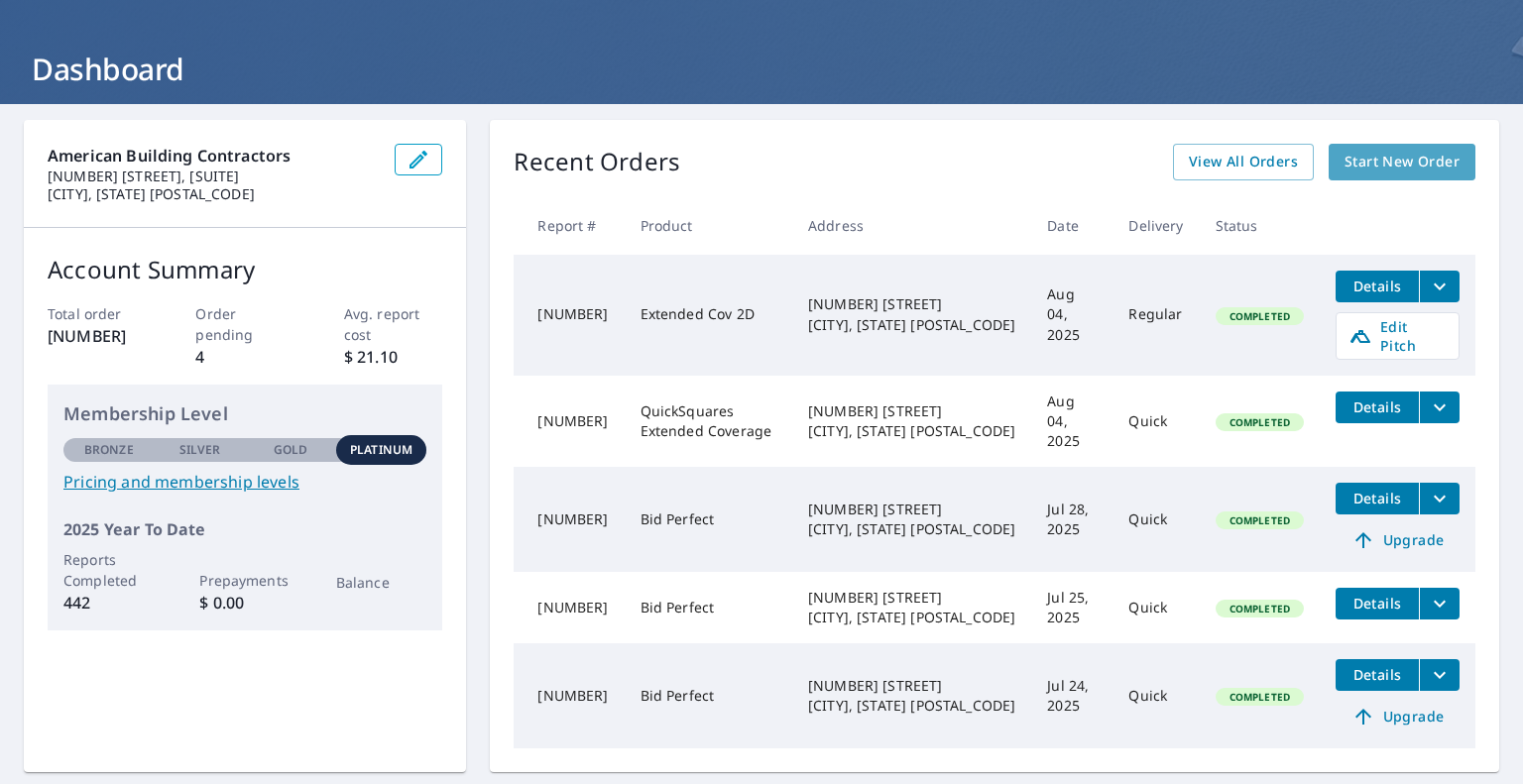 click on "Start New Order" at bounding box center (1402, 162) 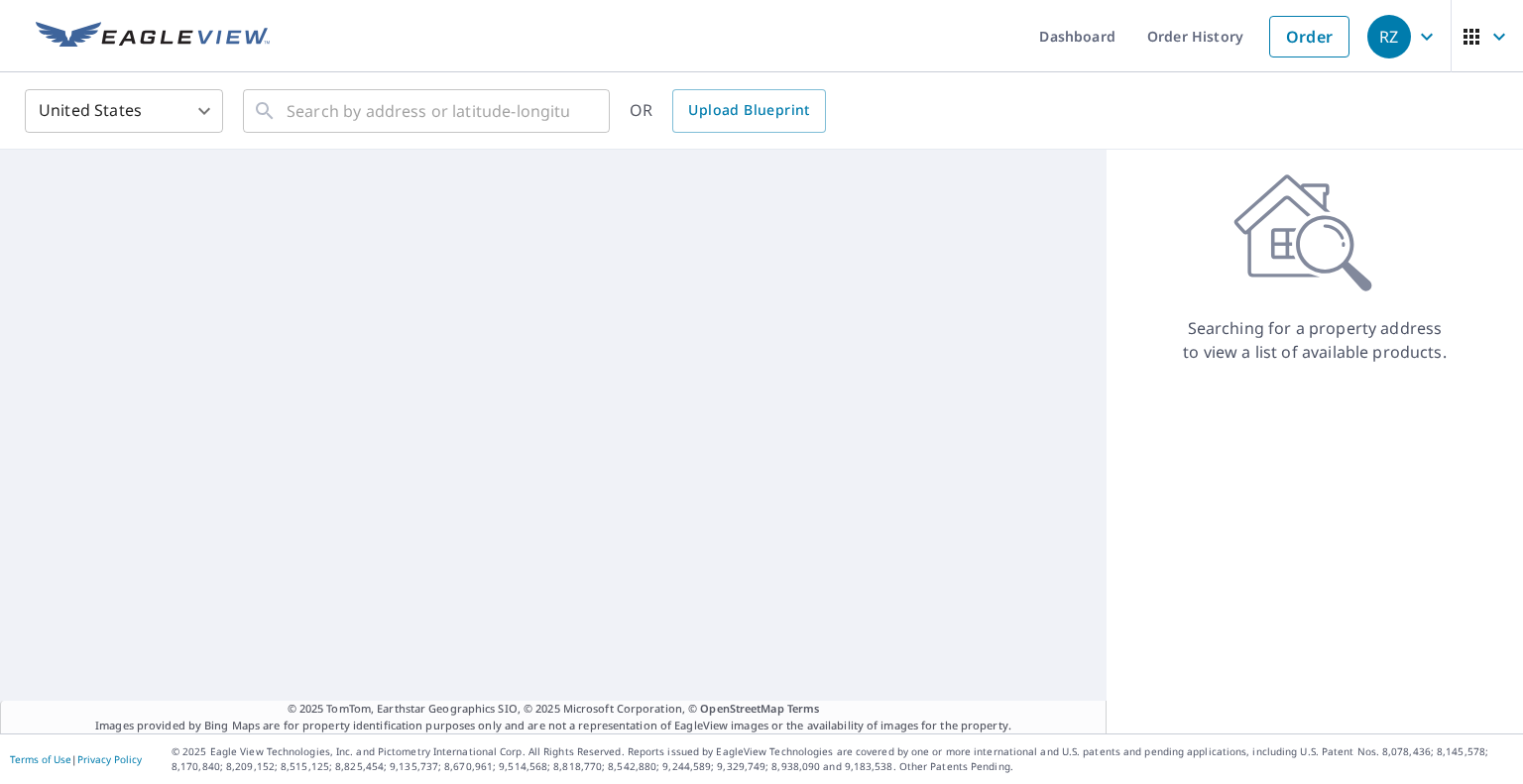 scroll, scrollTop: 0, scrollLeft: 0, axis: both 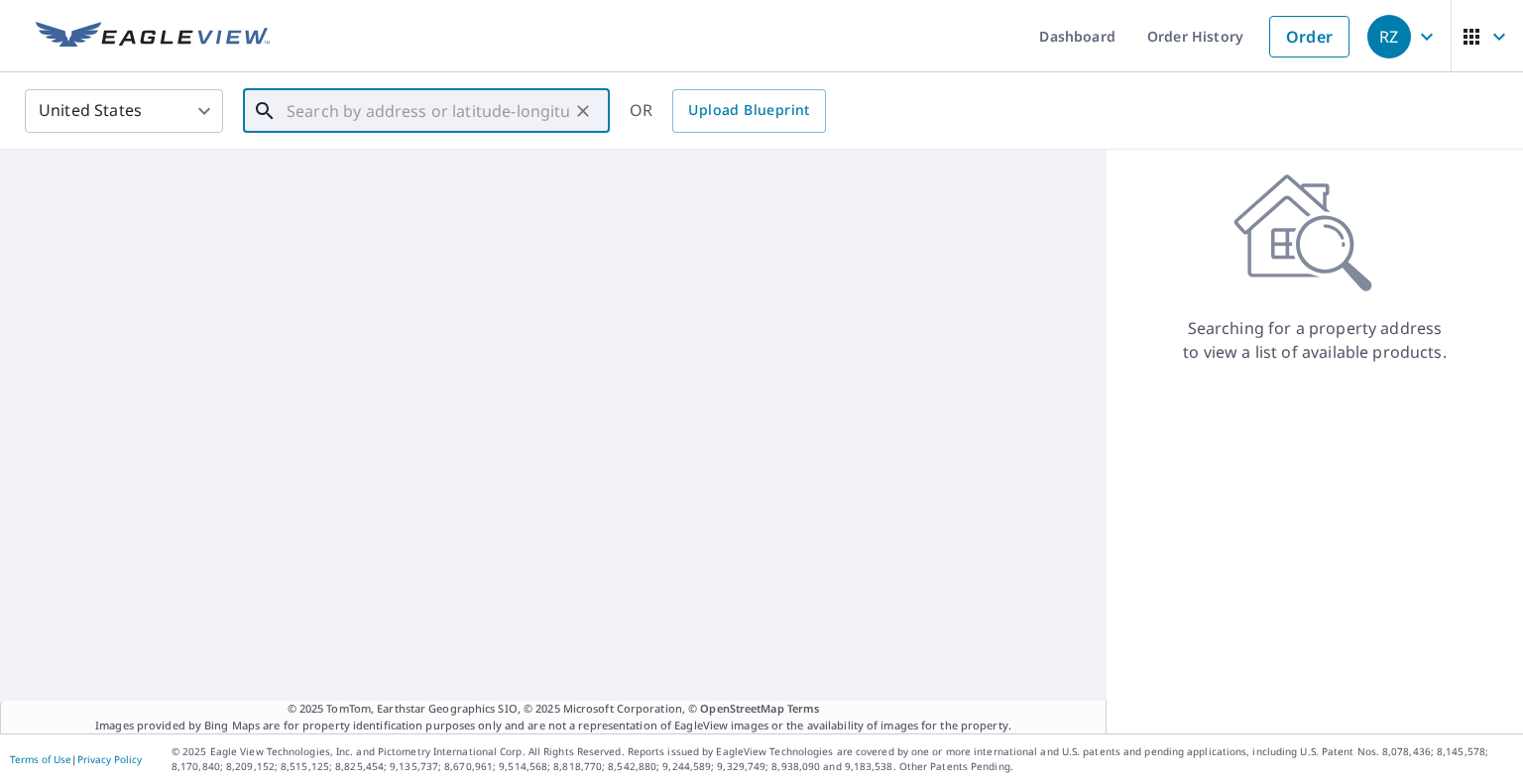 click at bounding box center [427, 111] 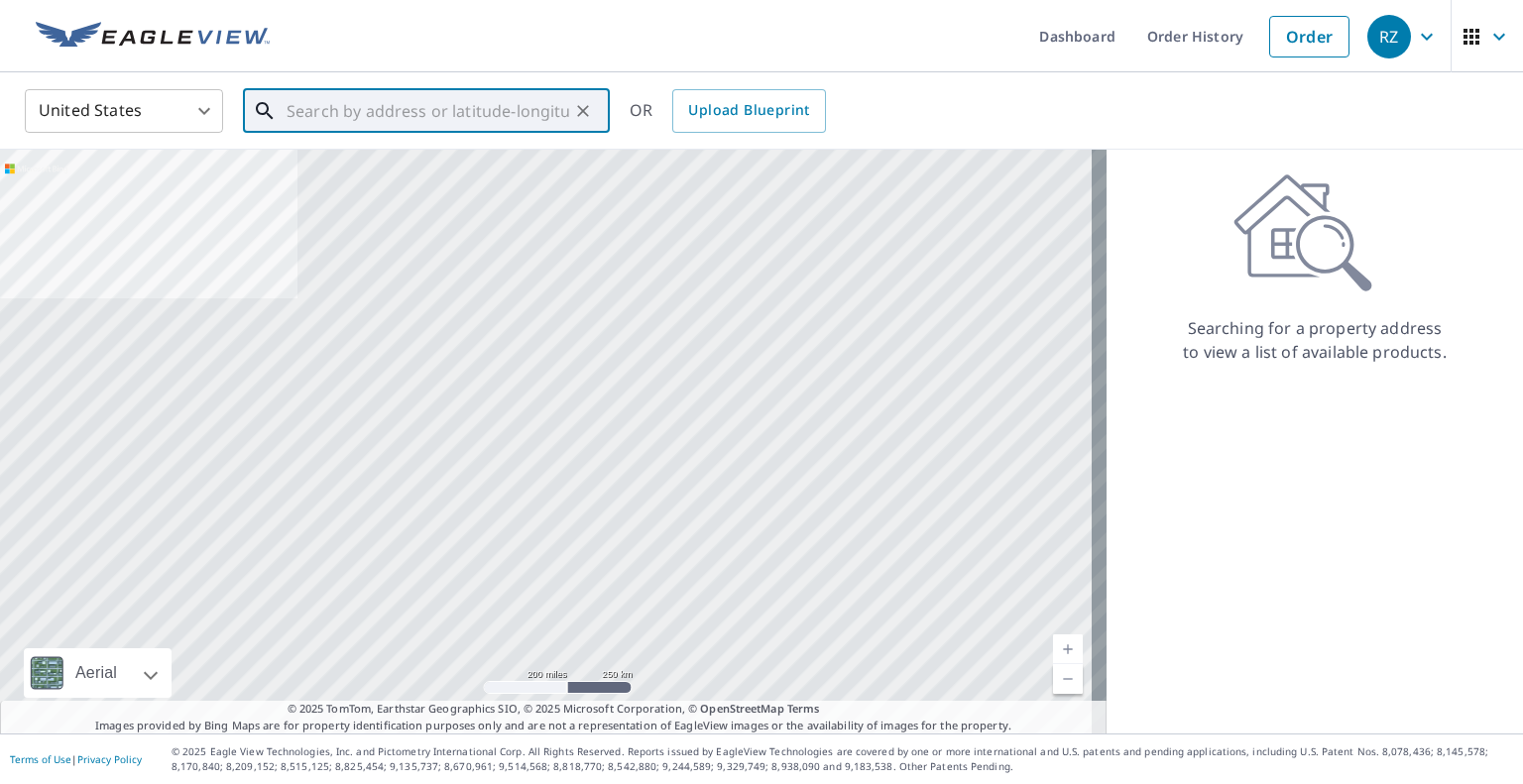 paste on "[NUMBER] [STREET] [CITY]" 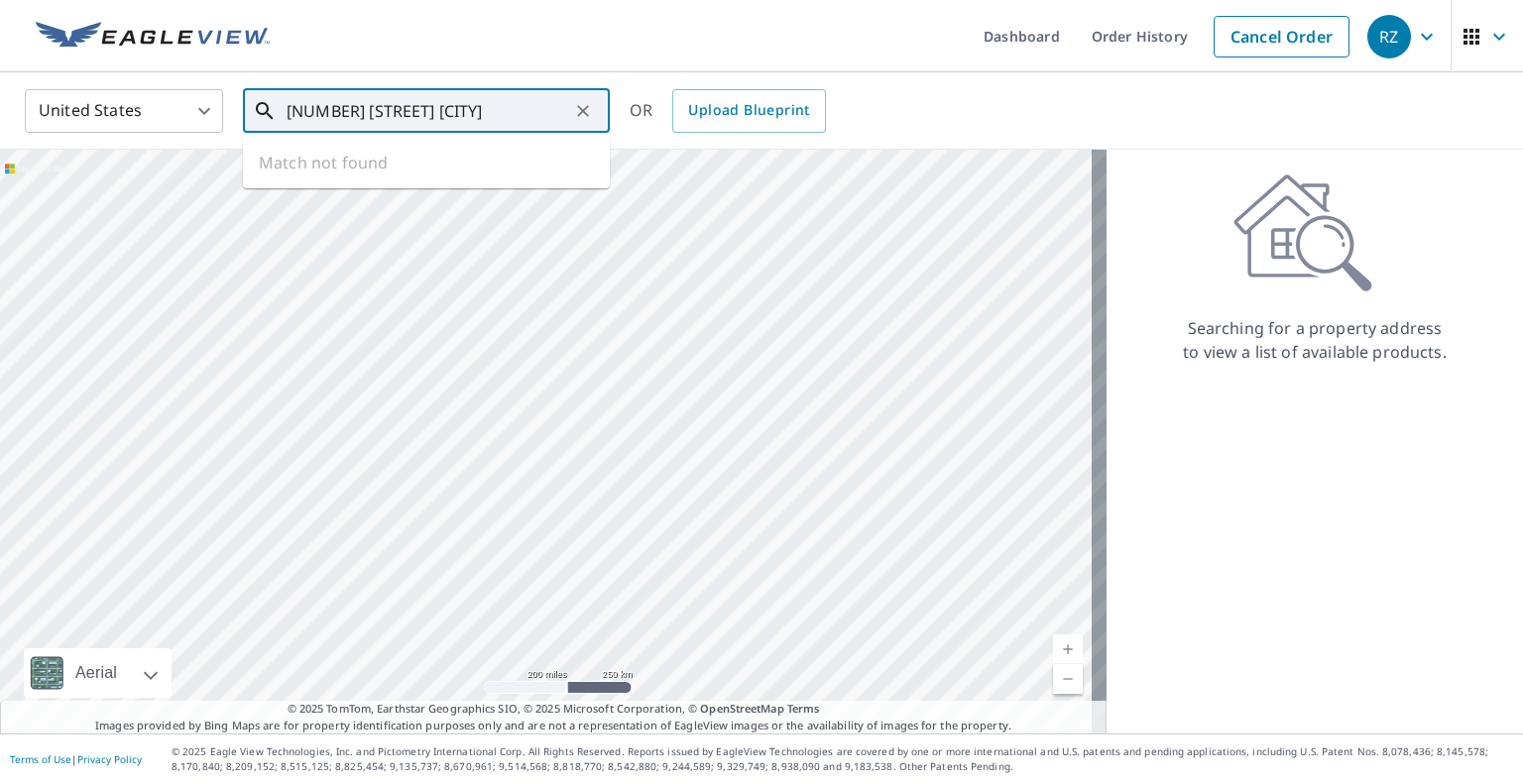 type on "[NUMBER] [STREET] [CITY]" 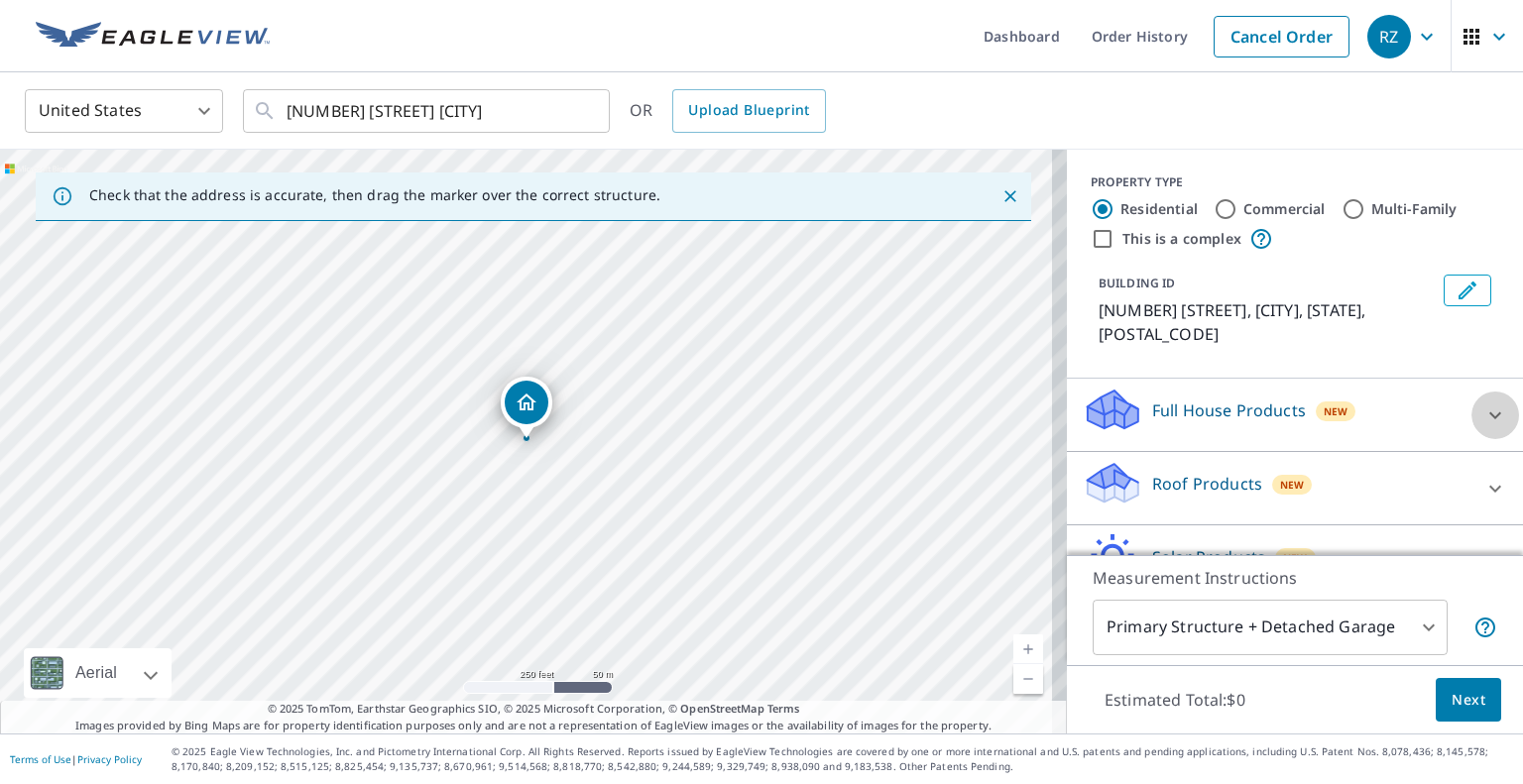 click 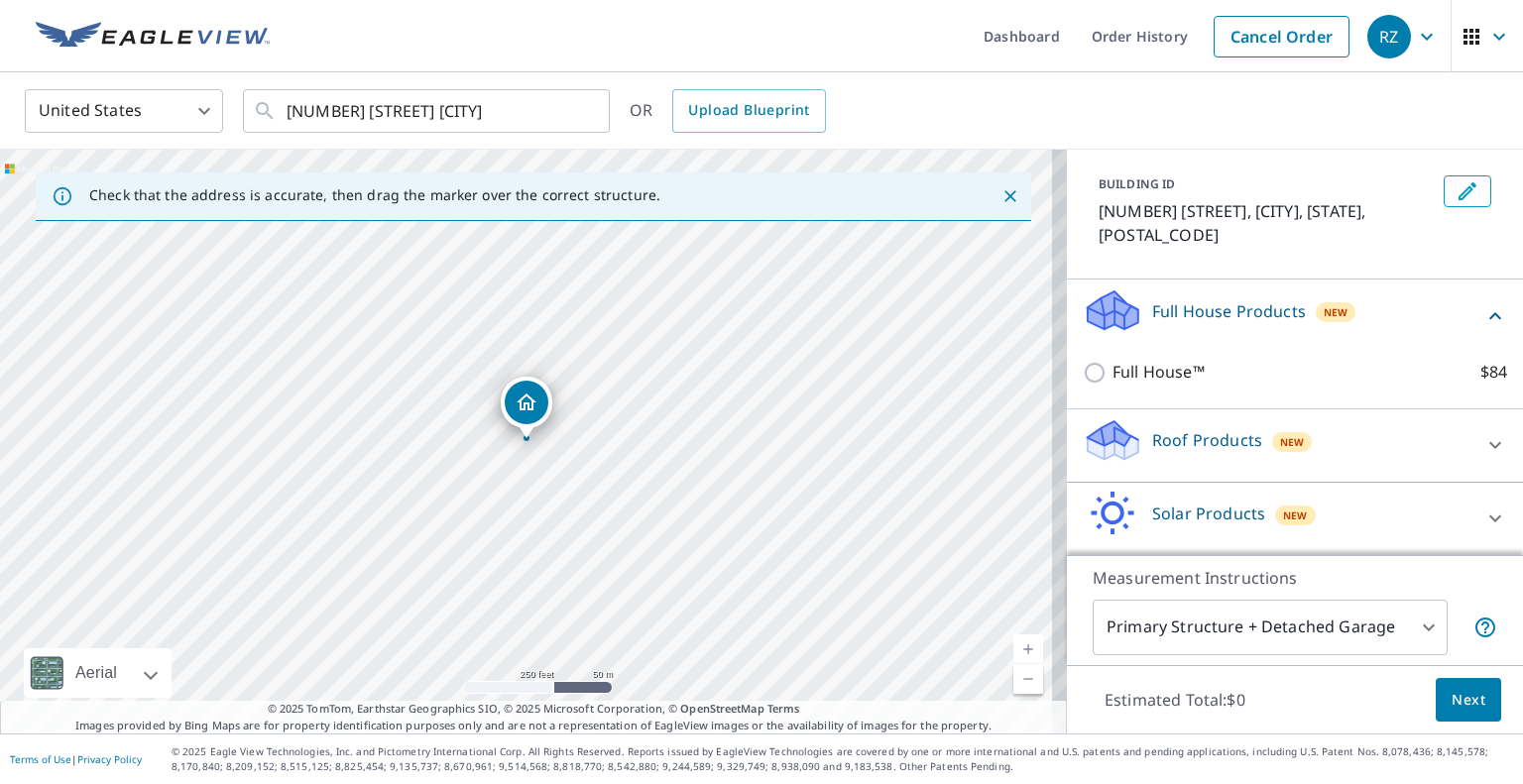 scroll, scrollTop: 147, scrollLeft: 0, axis: vertical 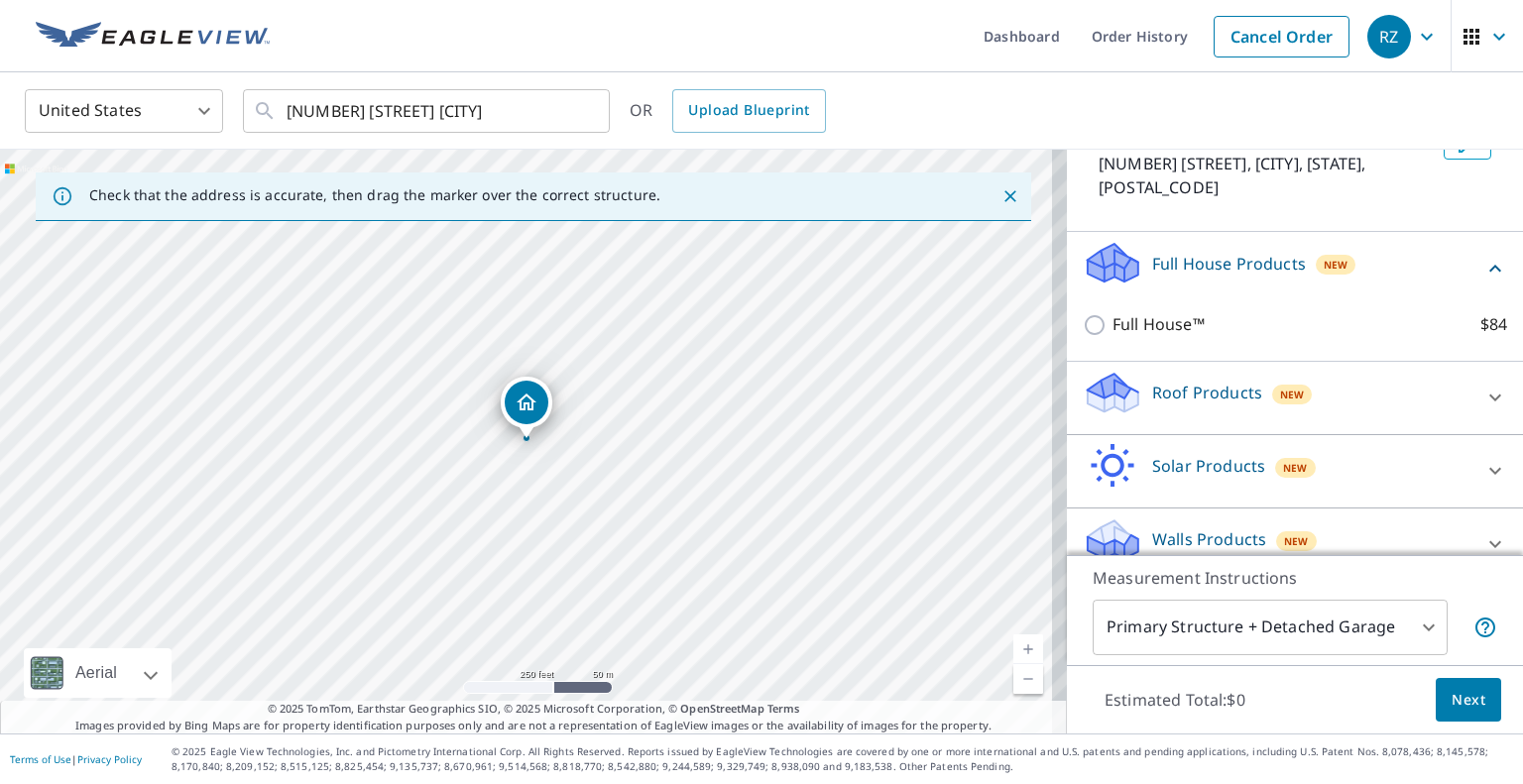 click 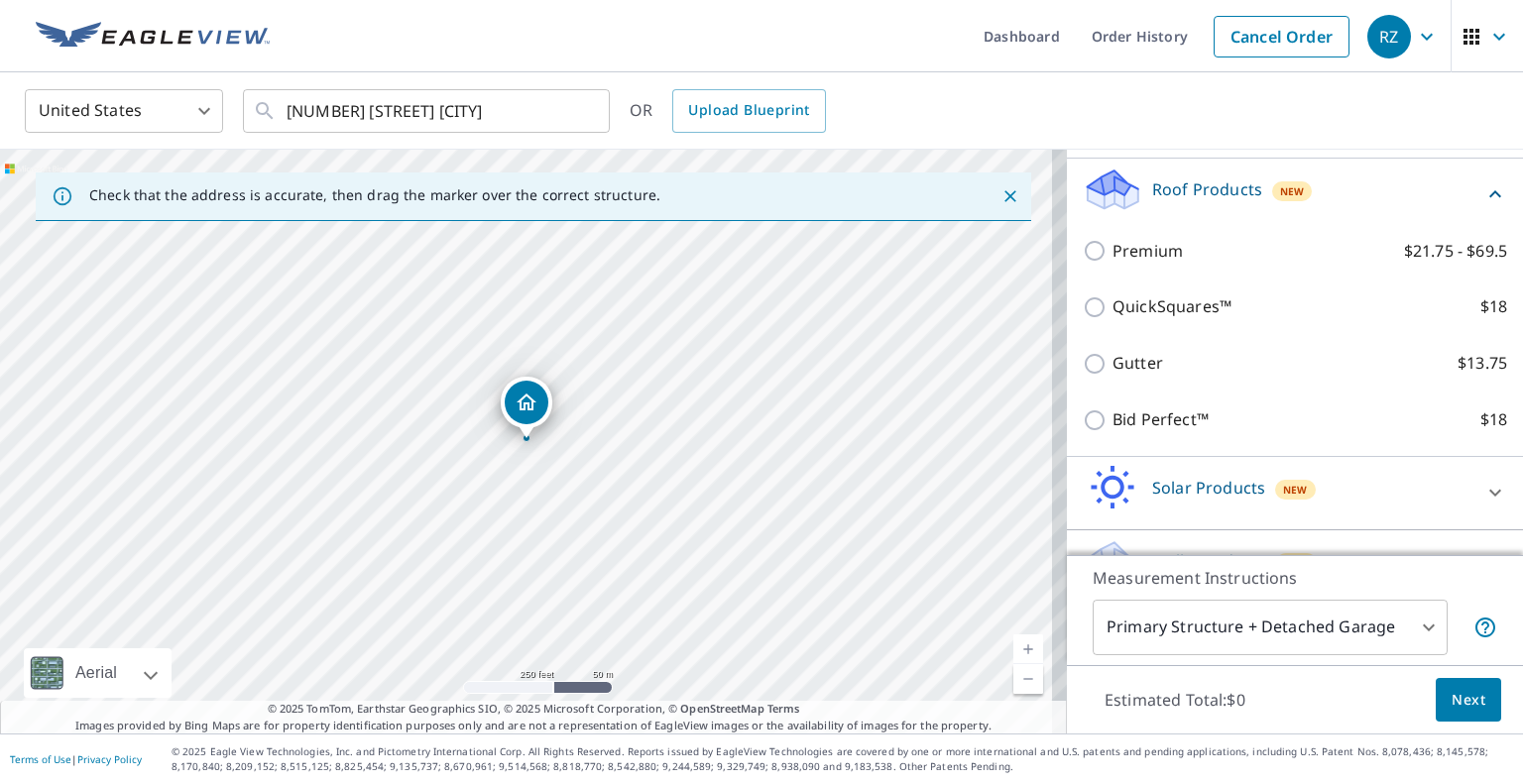 scroll, scrollTop: 348, scrollLeft: 0, axis: vertical 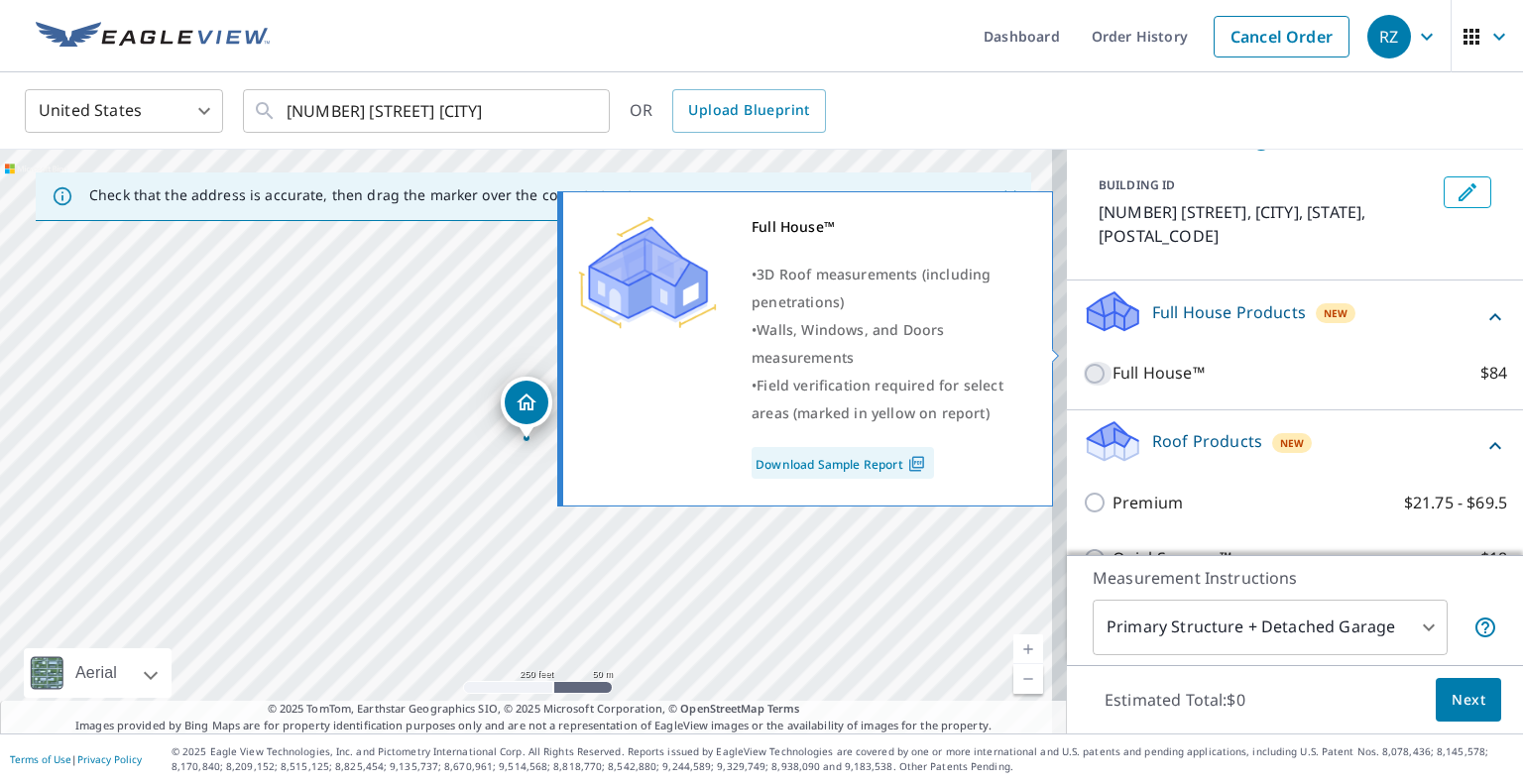 click on "Full House™ $84" at bounding box center (1098, 374) 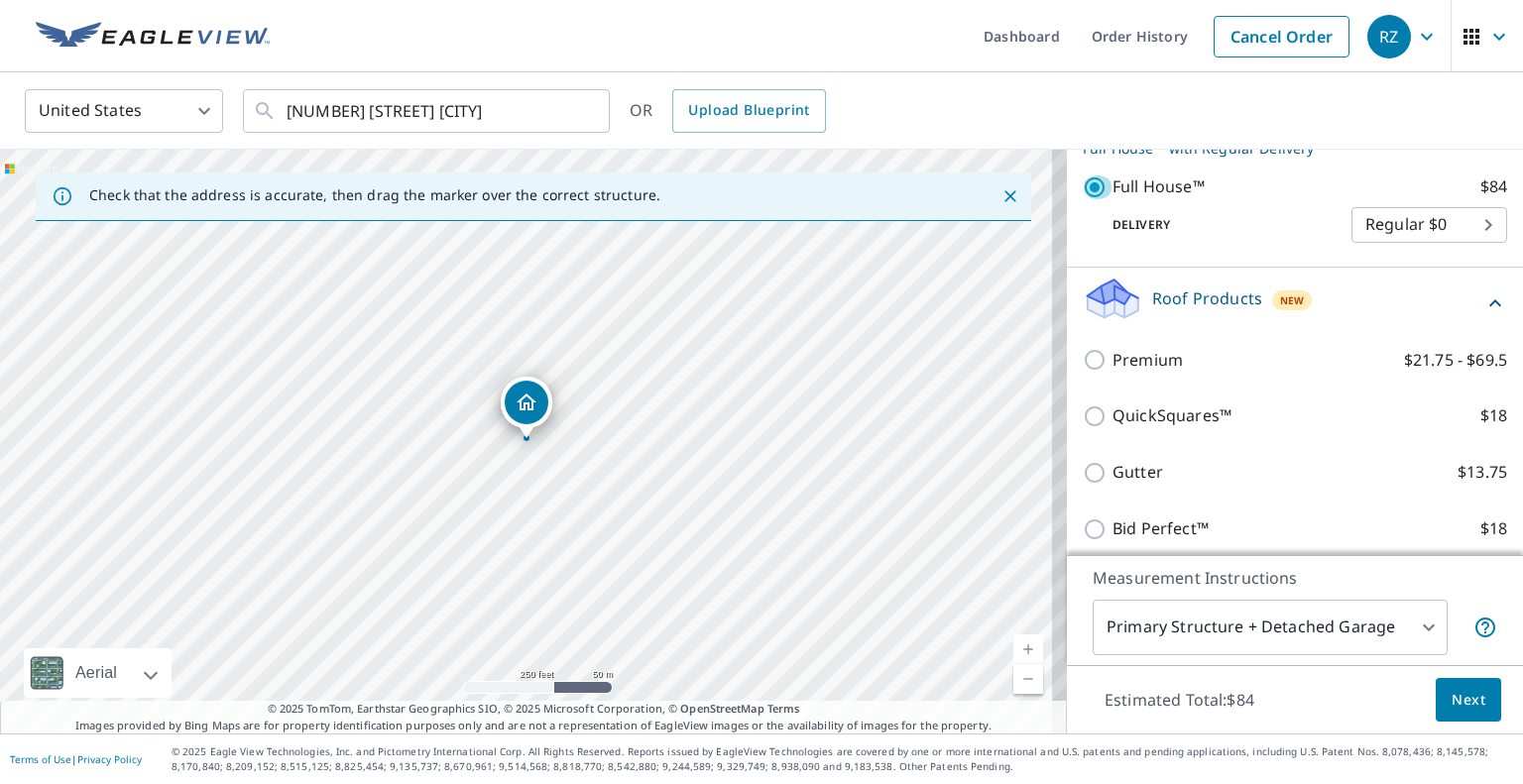 scroll, scrollTop: 304, scrollLeft: 0, axis: vertical 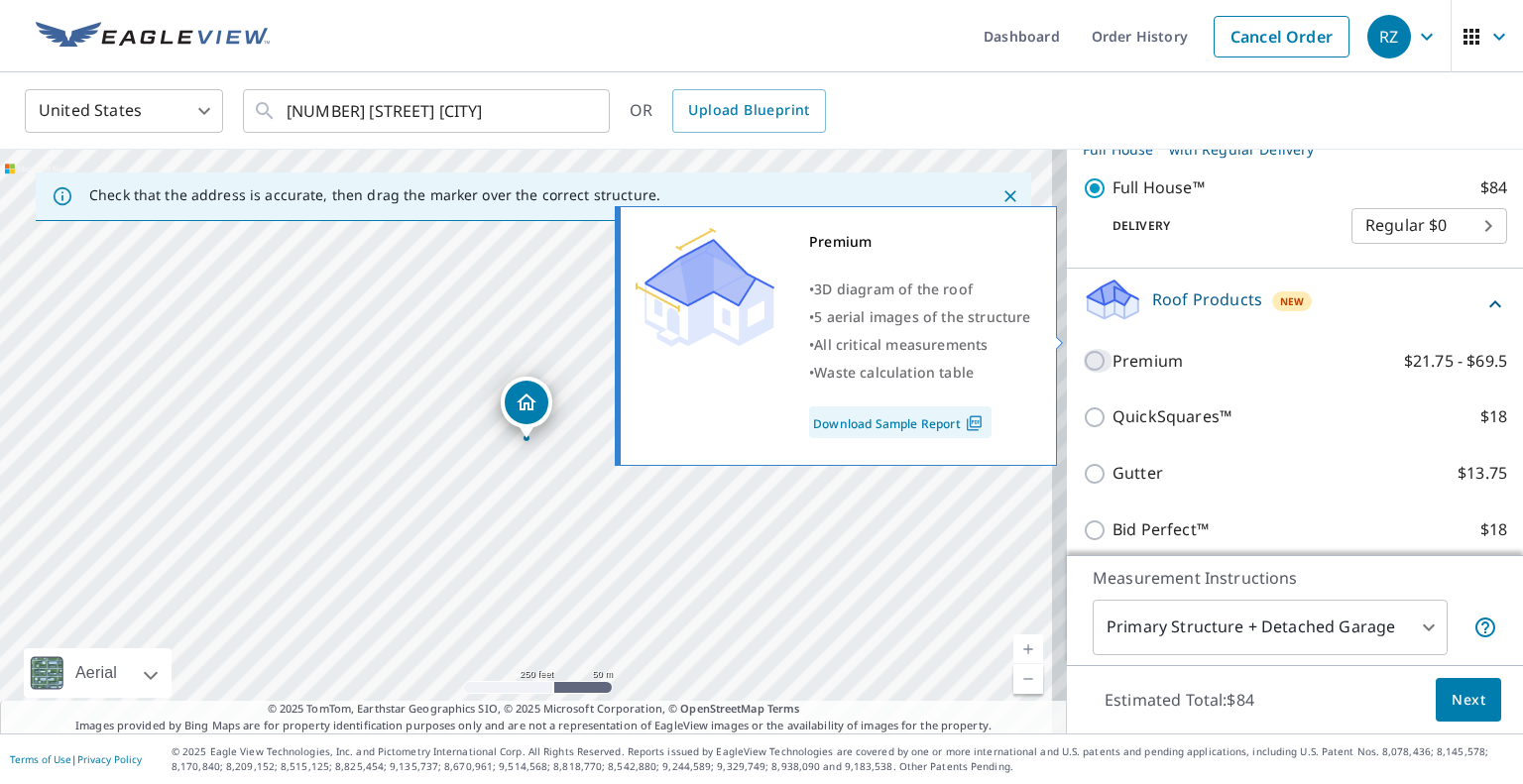 click on "Premium $21.75 - $69.5" at bounding box center (1098, 361) 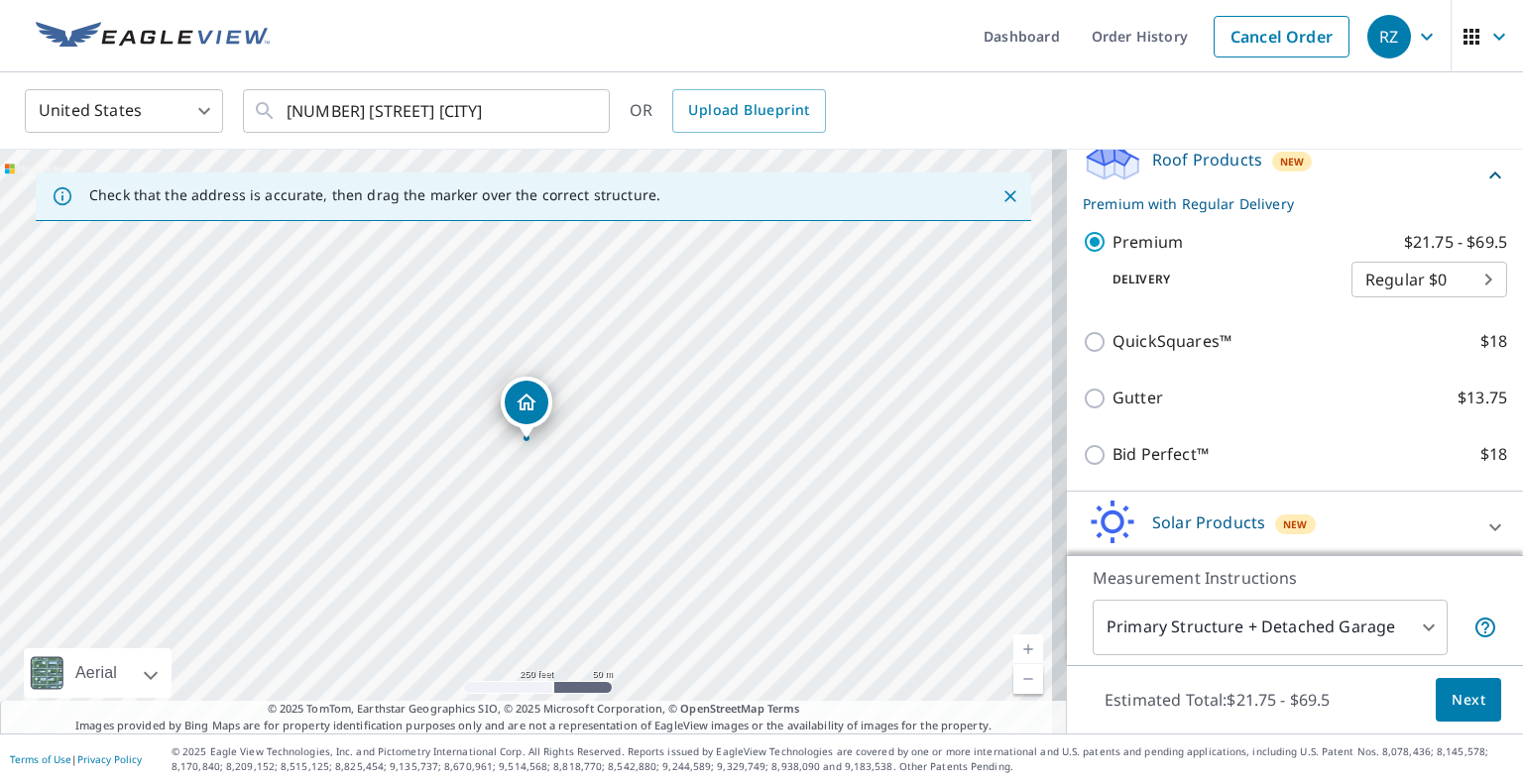 scroll, scrollTop: 436, scrollLeft: 0, axis: vertical 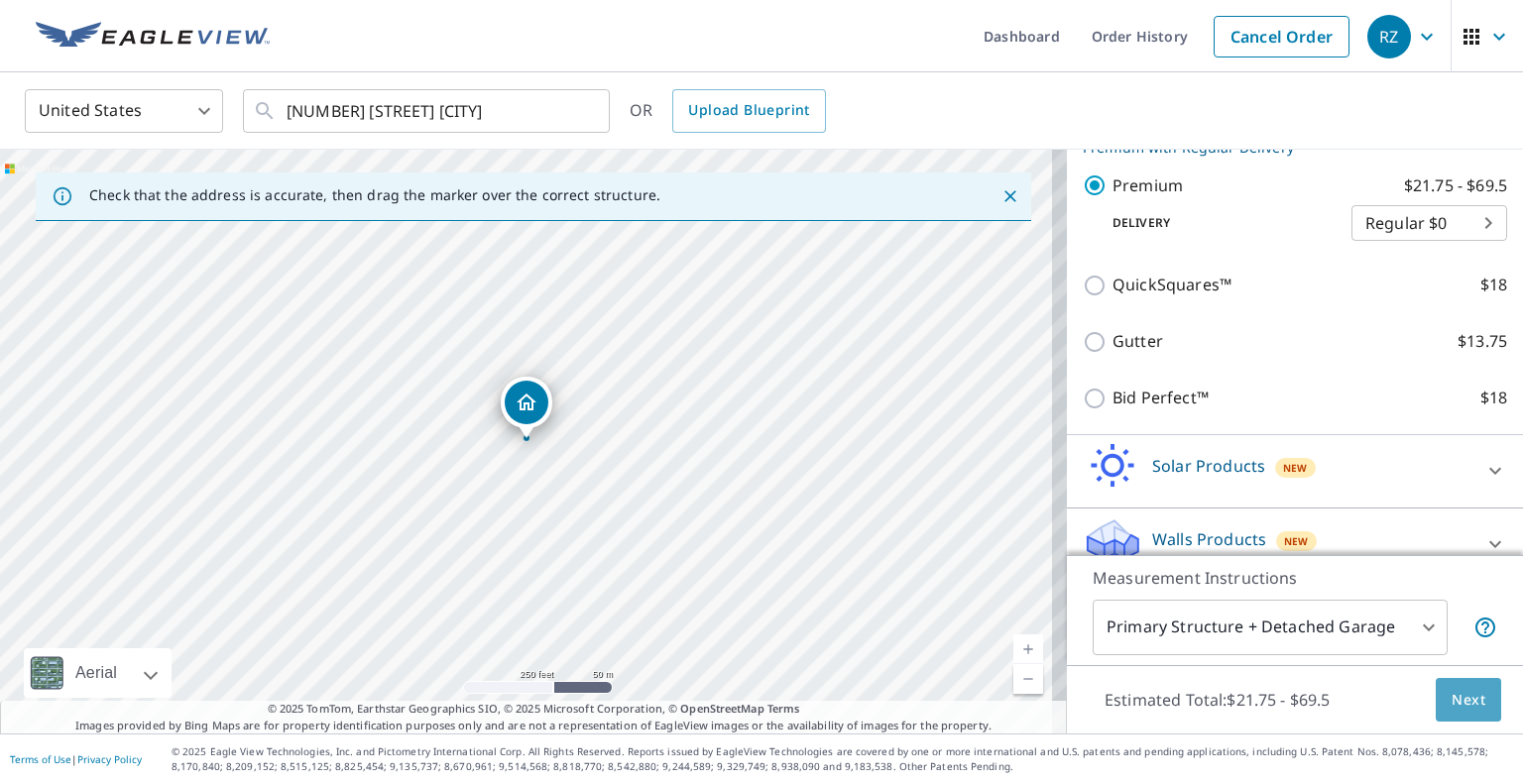 click on "Next" at bounding box center (1468, 700) 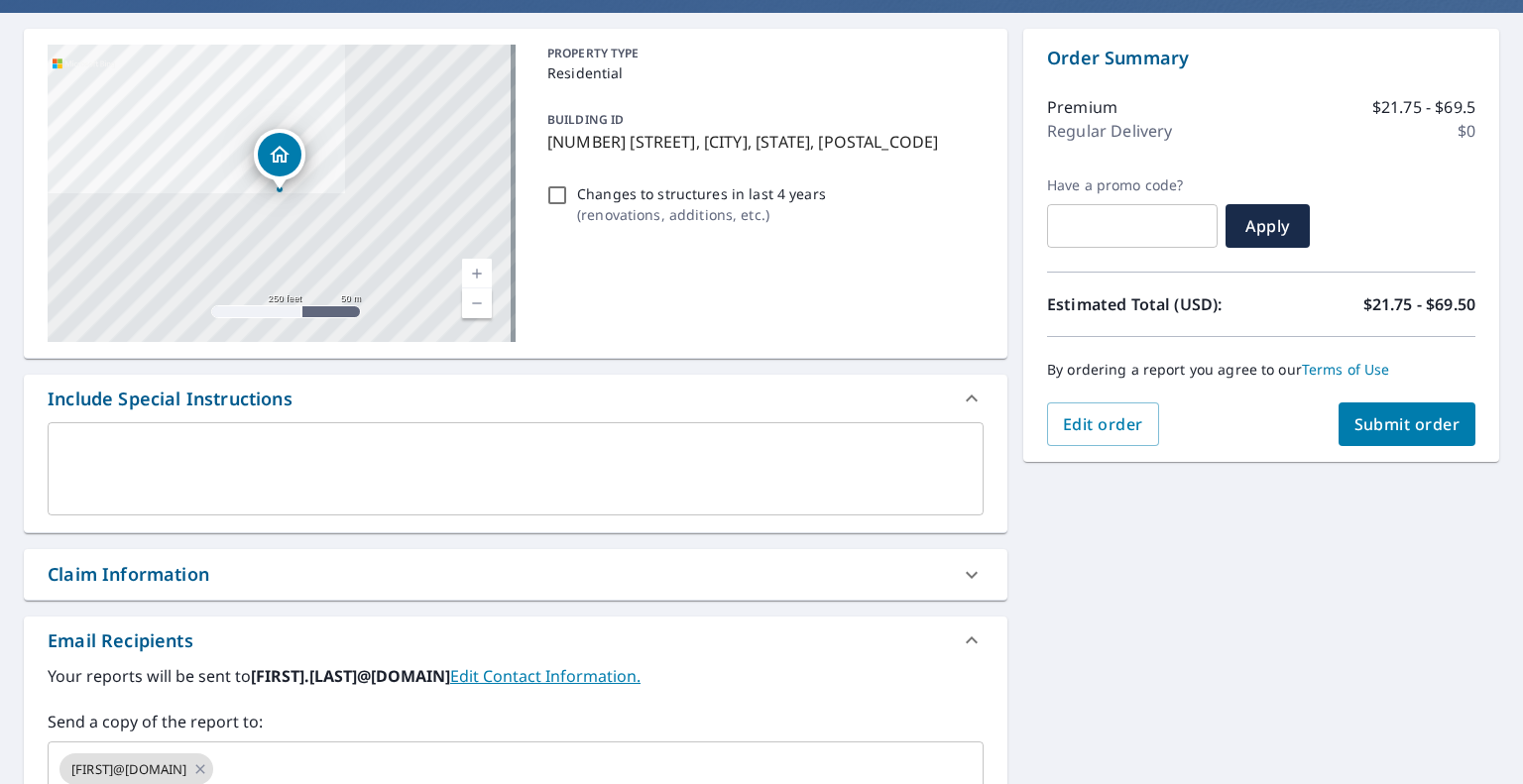 scroll, scrollTop: 173, scrollLeft: 0, axis: vertical 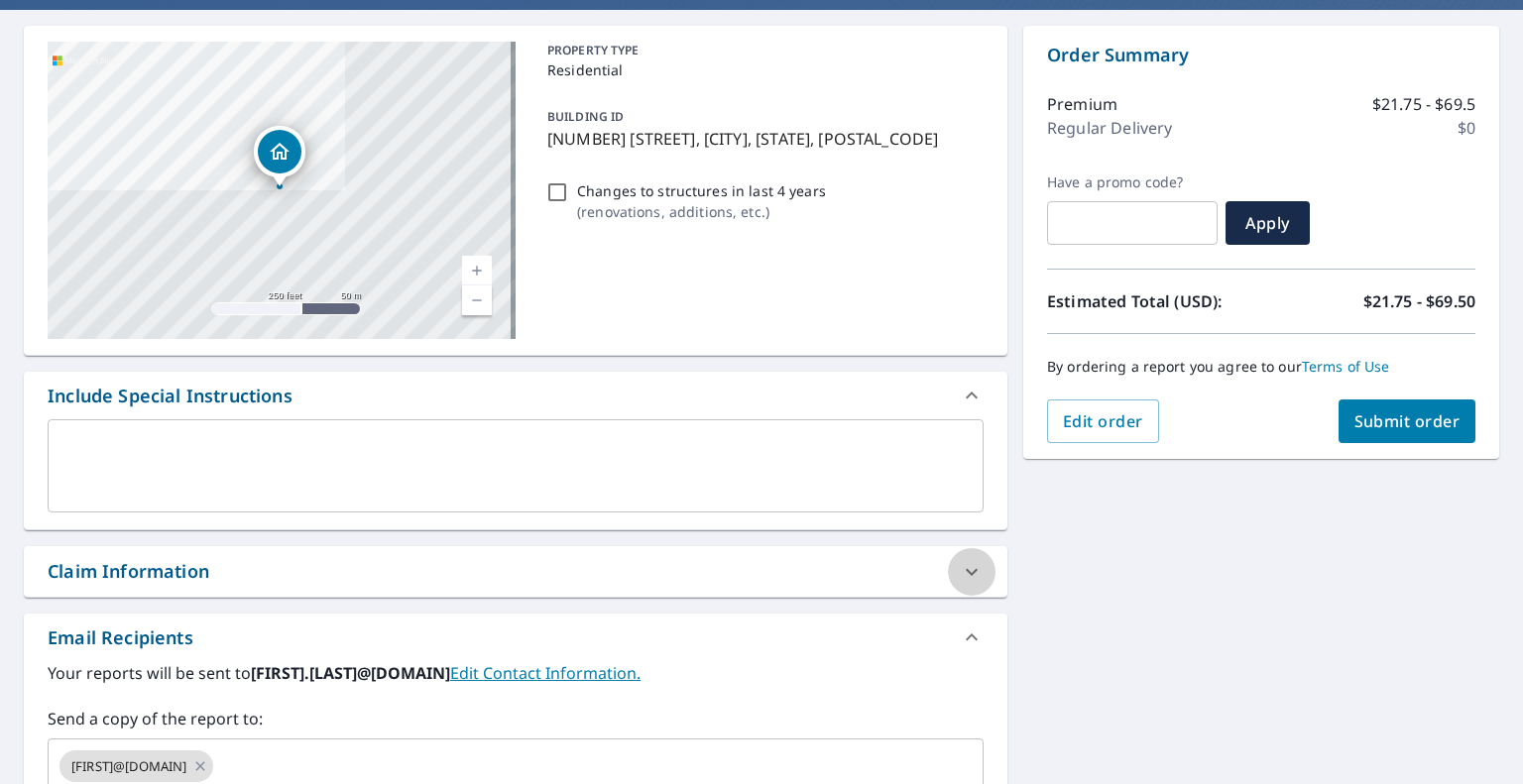 click 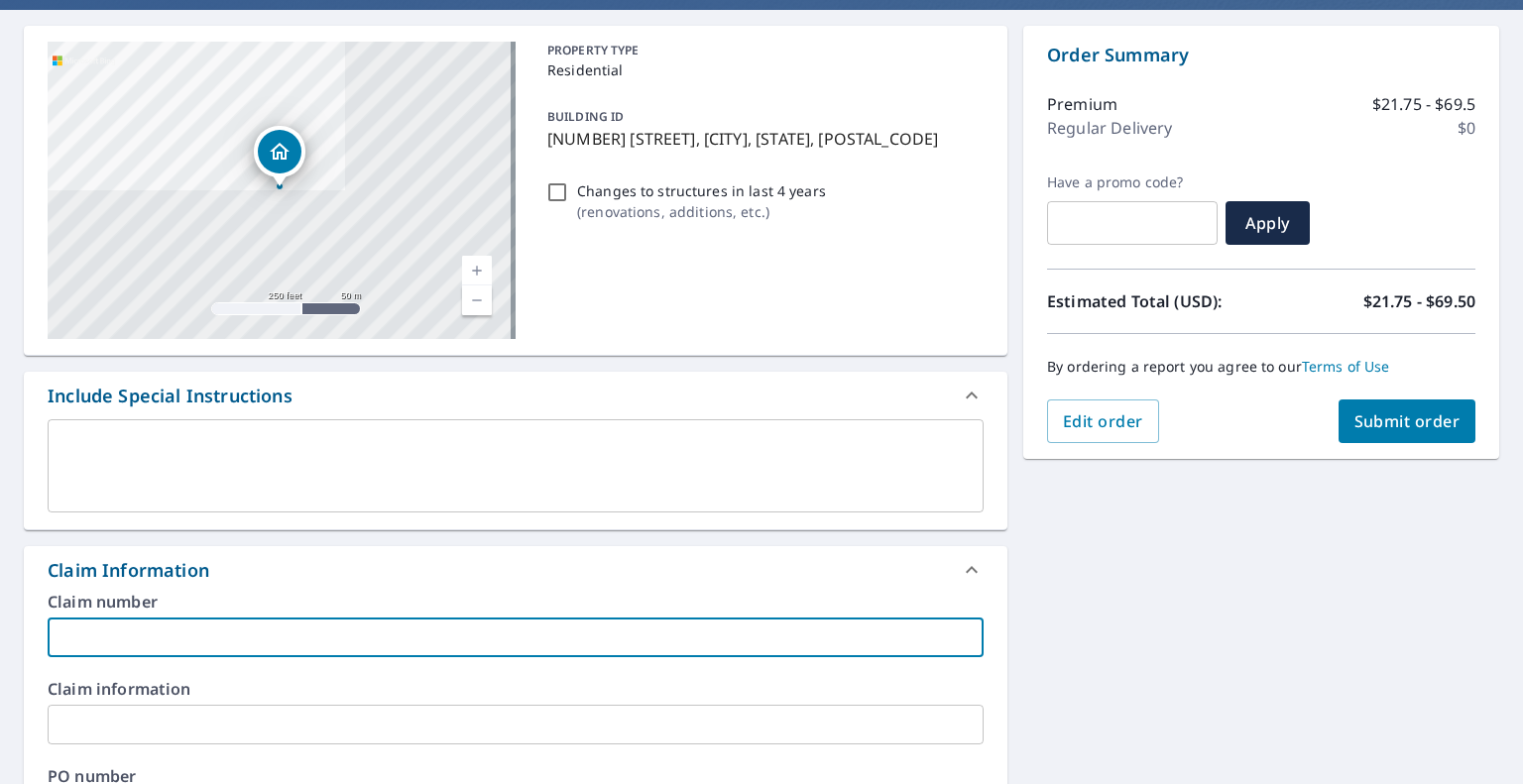 click at bounding box center (516, 637) 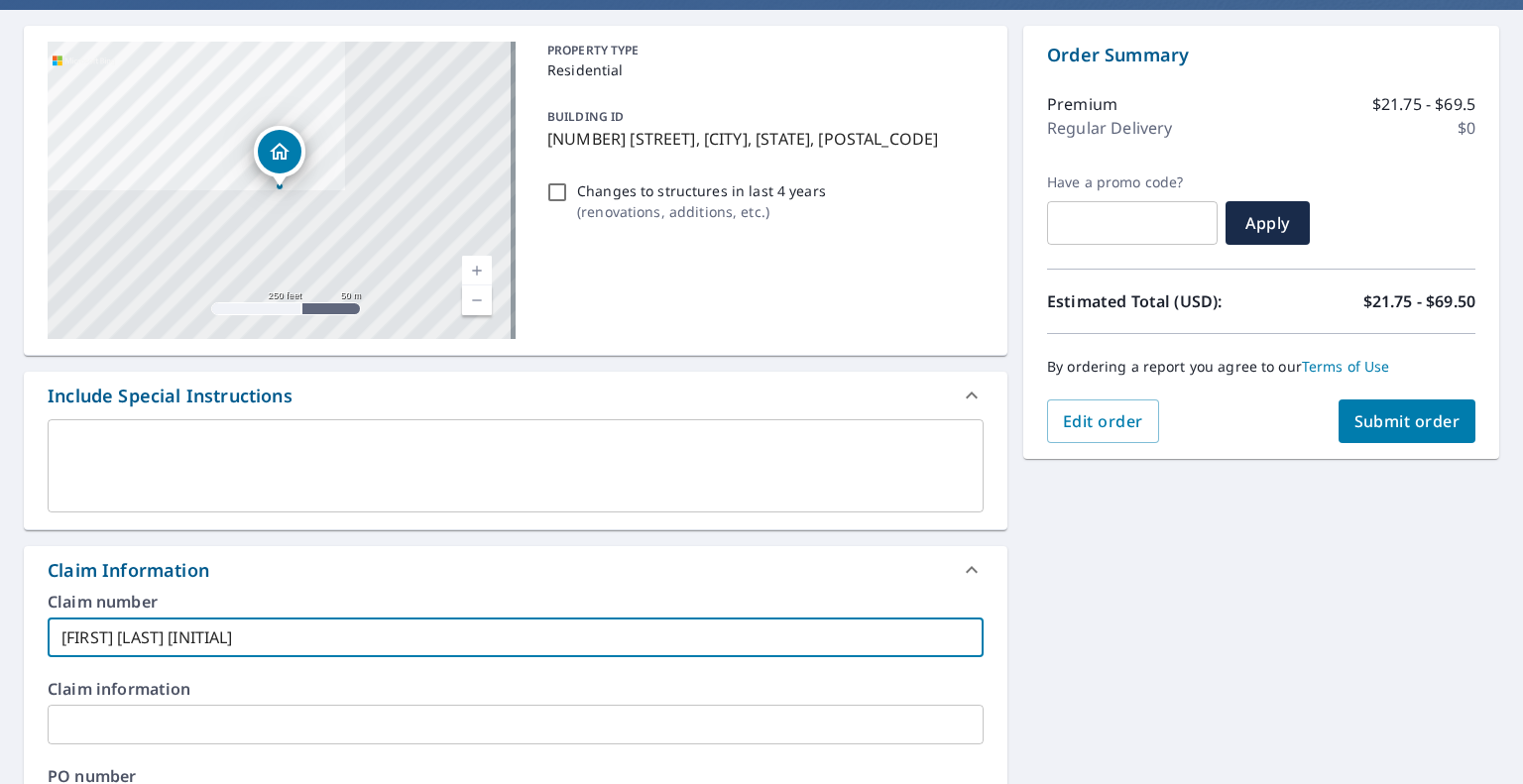type on "[FIRST] [LAST] [INITIAL]" 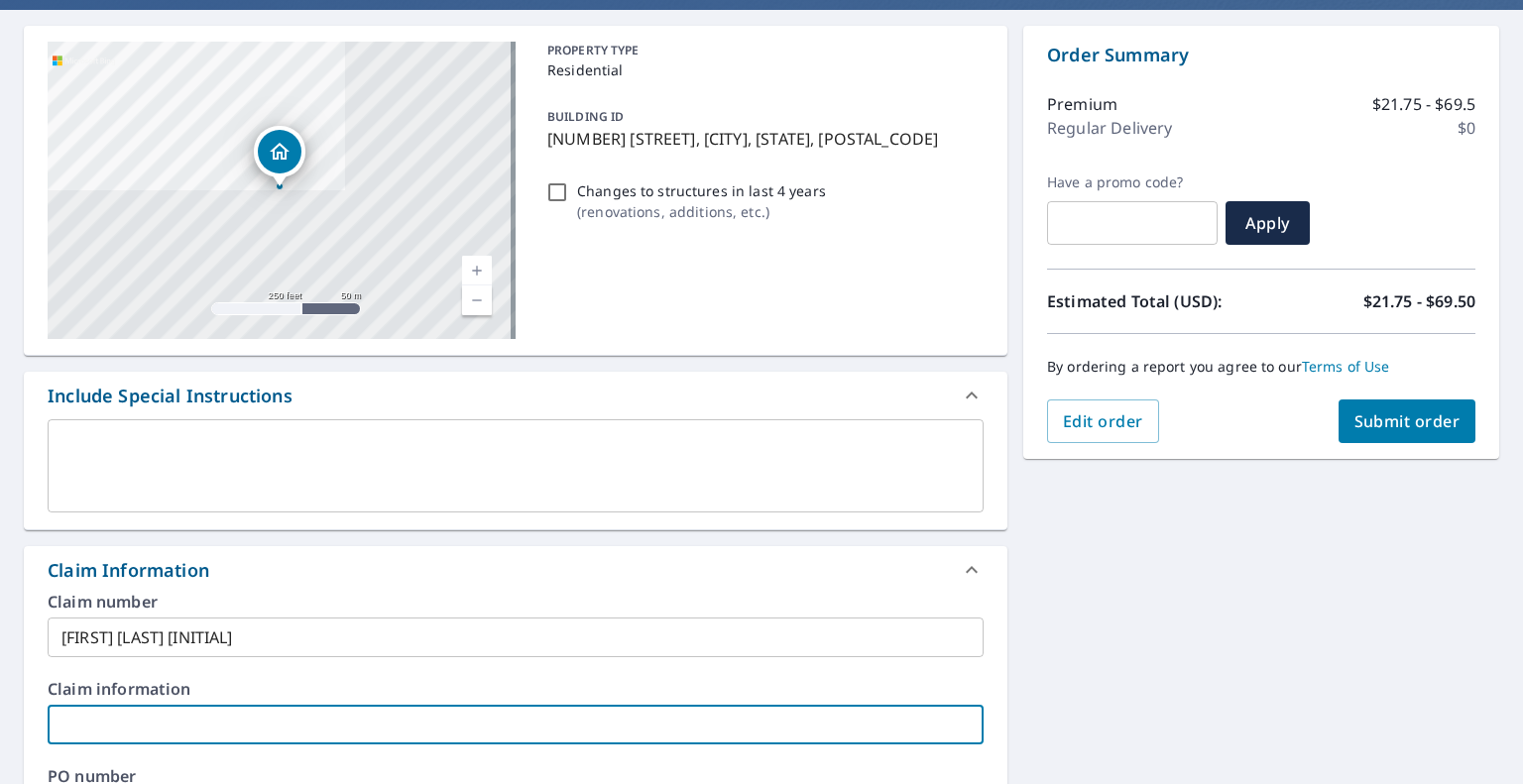 click at bounding box center [516, 725] 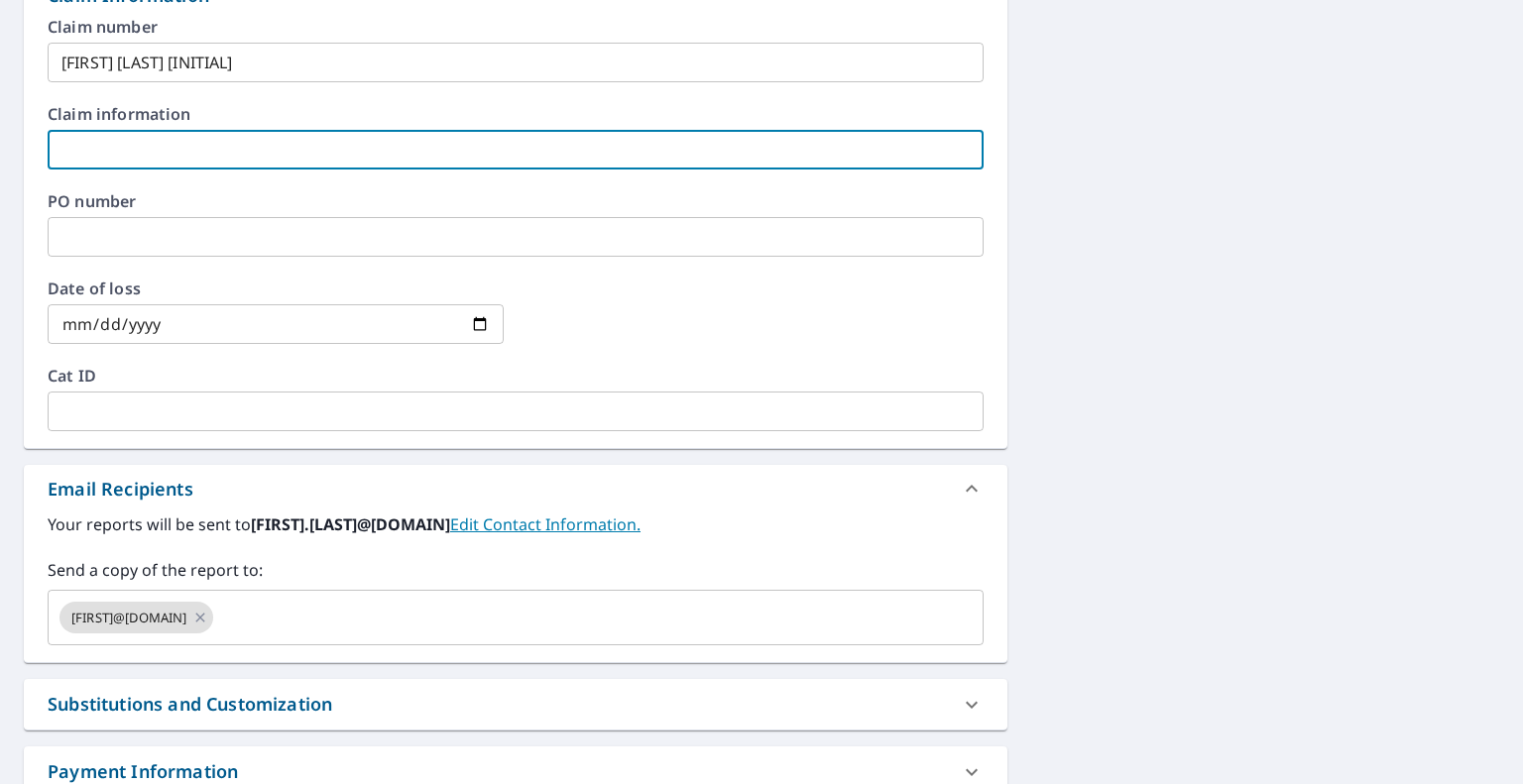 scroll, scrollTop: 749, scrollLeft: 0, axis: vertical 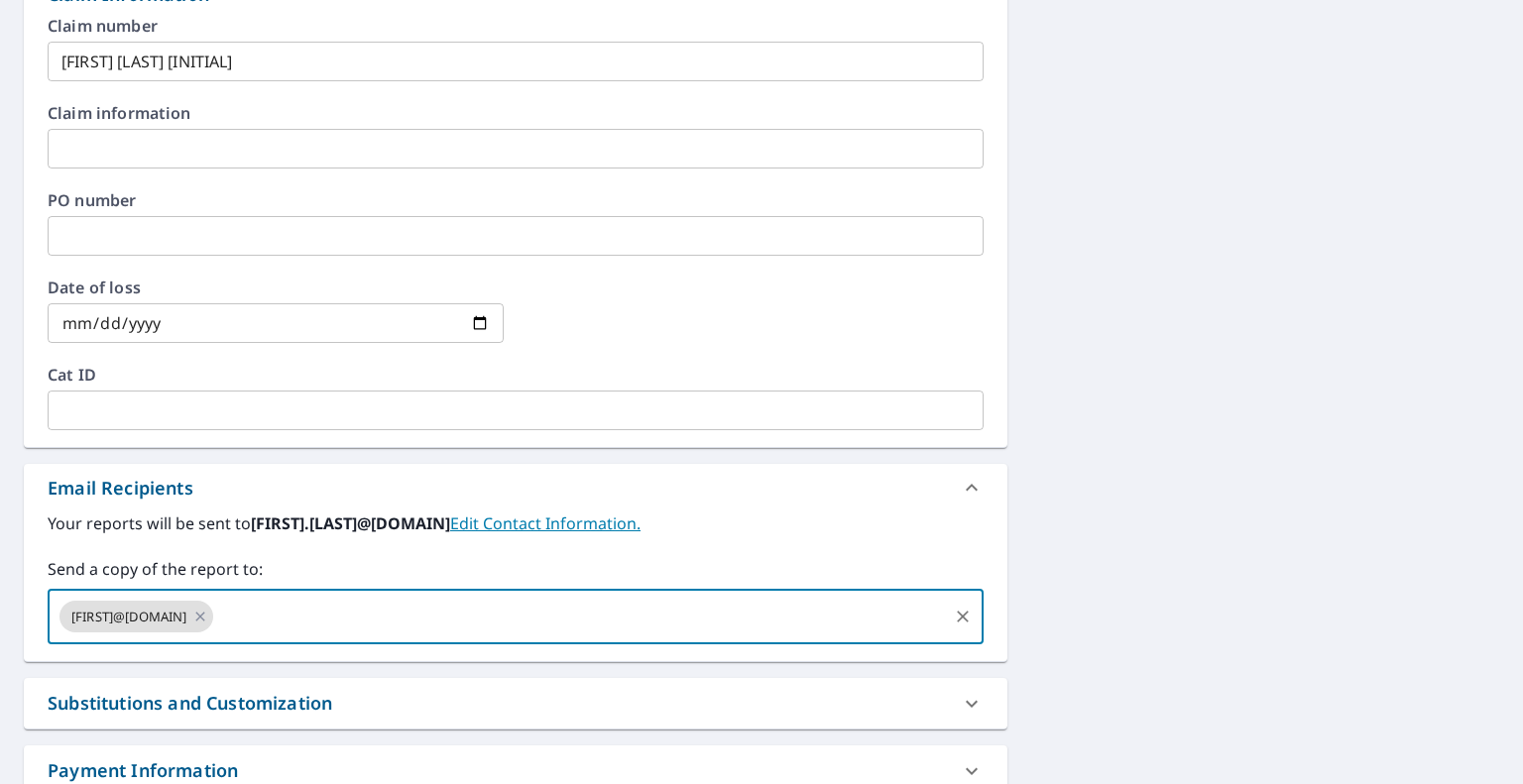 click at bounding box center (580, 616) 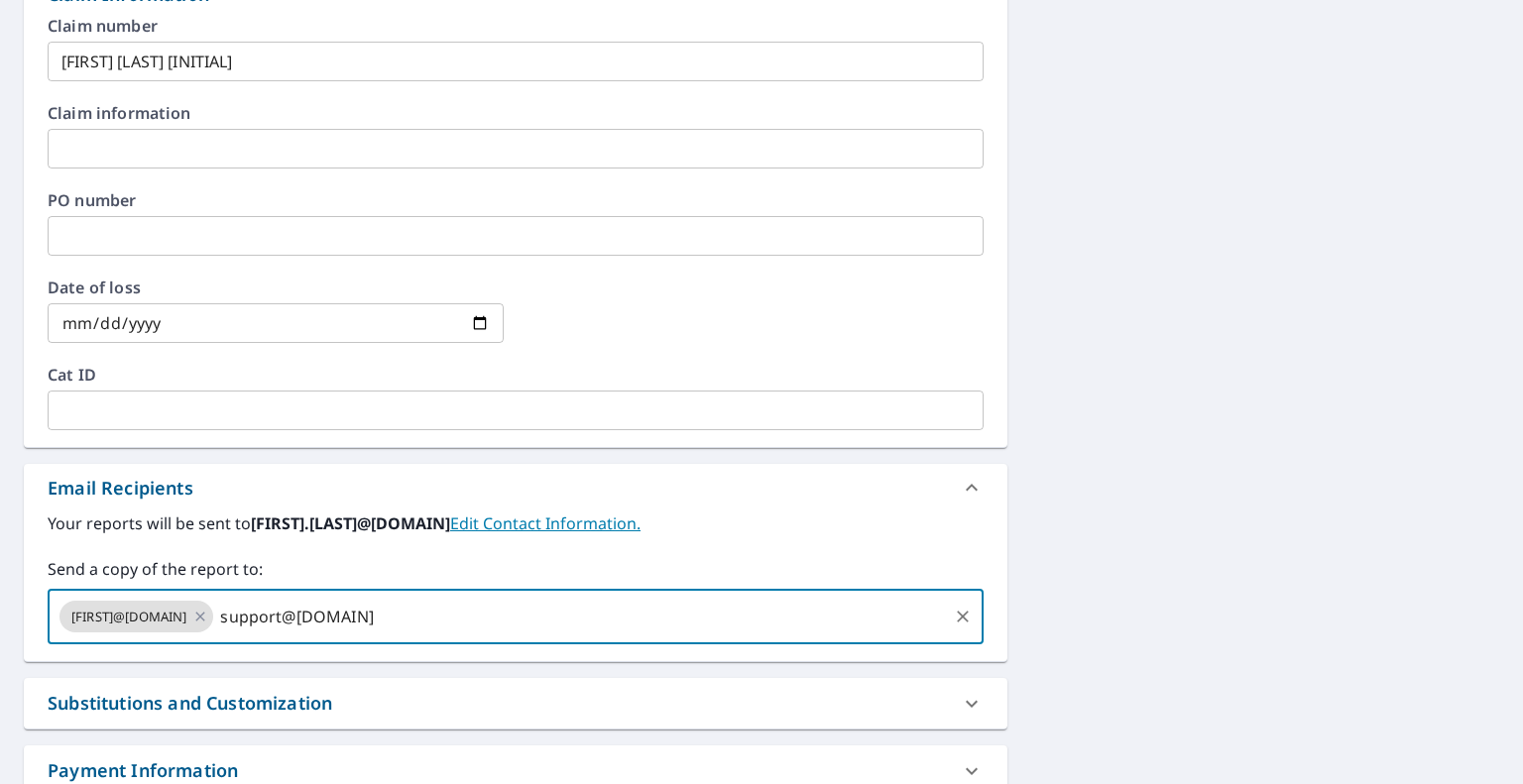 type on "support@[DOMAIN]" 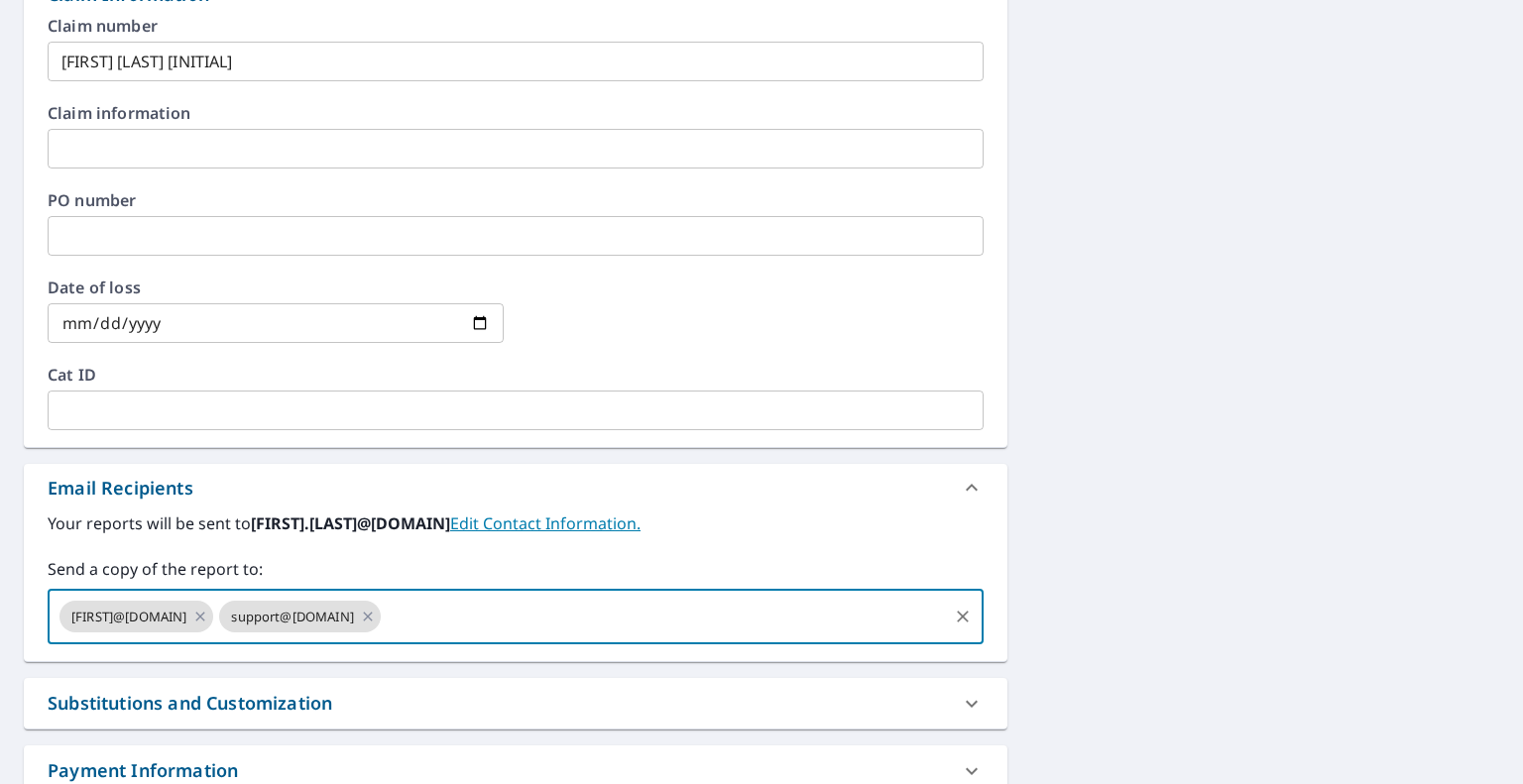 paste on "[FIRST].[LAST]@[DOMAIN]" 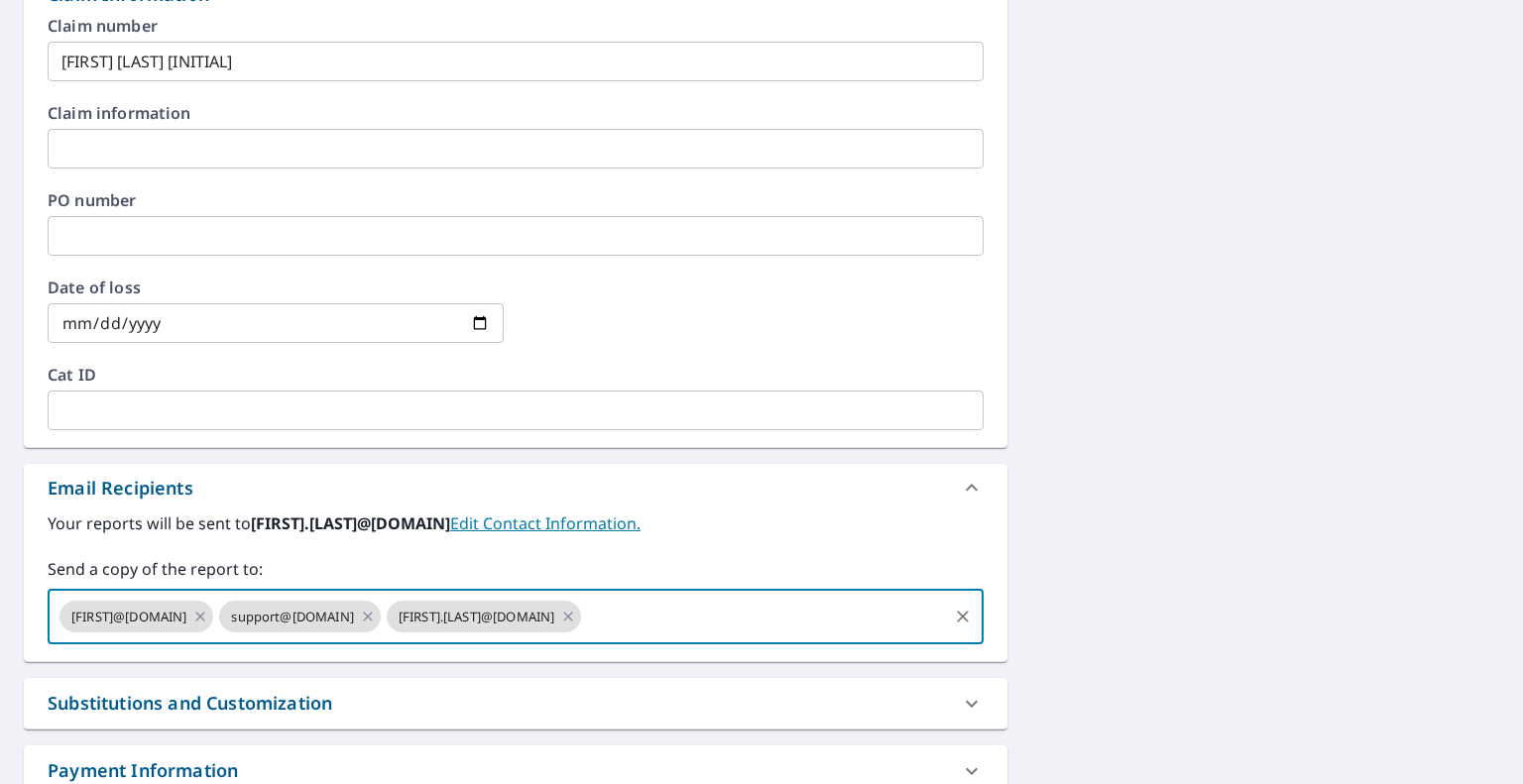 paste on "[FIRST].[LAST]@[DOMAIN]" 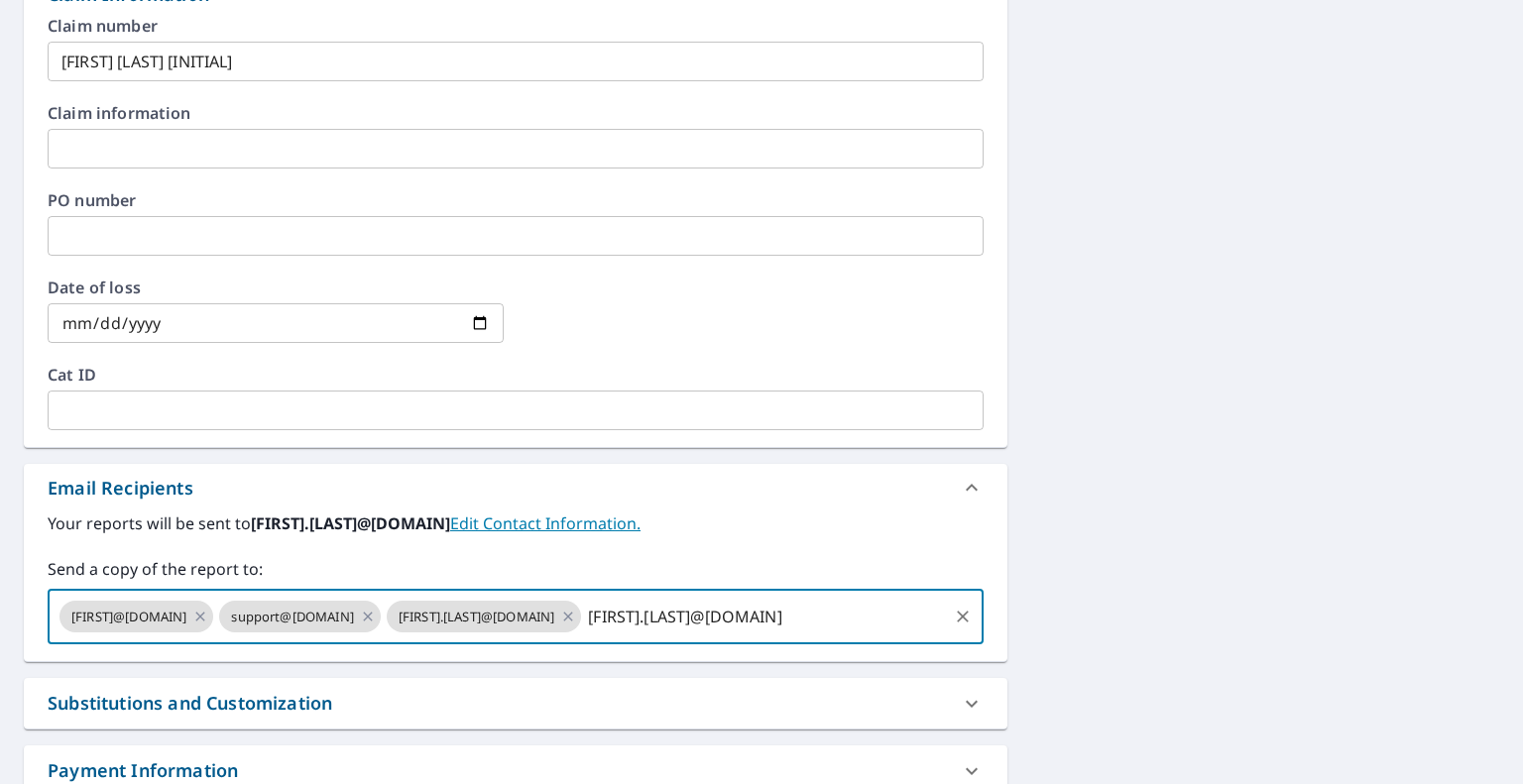 type 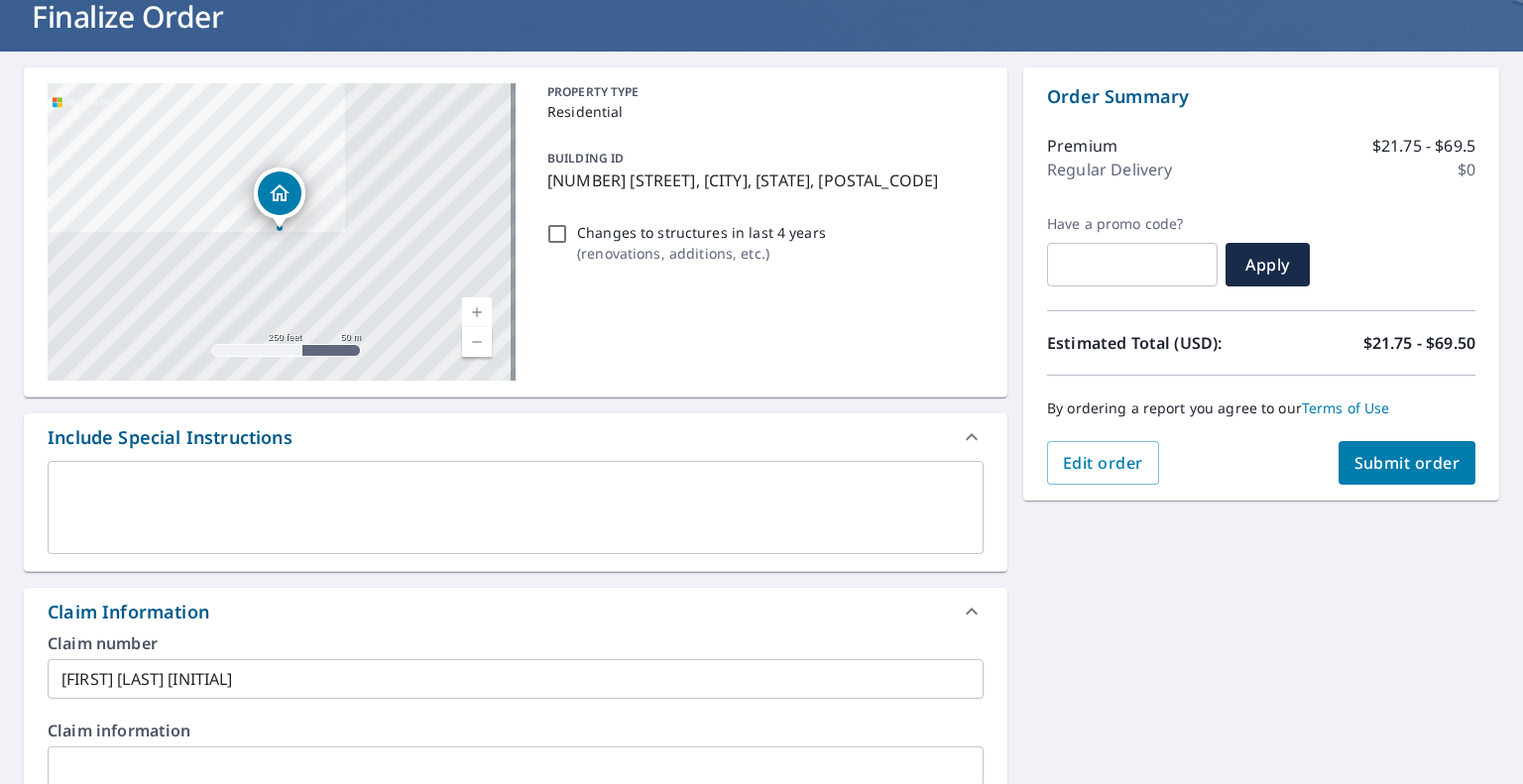 scroll, scrollTop: 133, scrollLeft: 0, axis: vertical 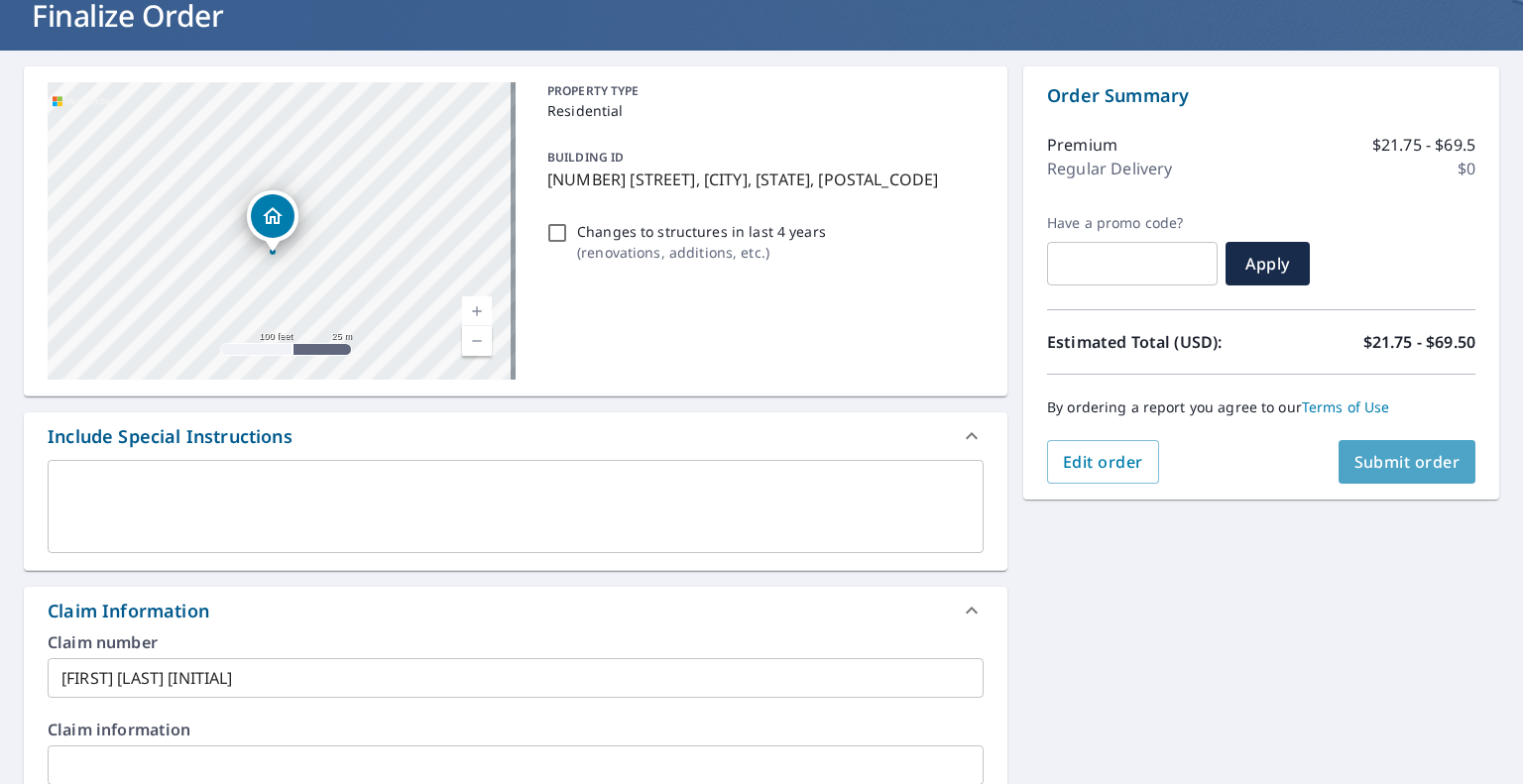 click on "Submit order" at bounding box center [1407, 462] 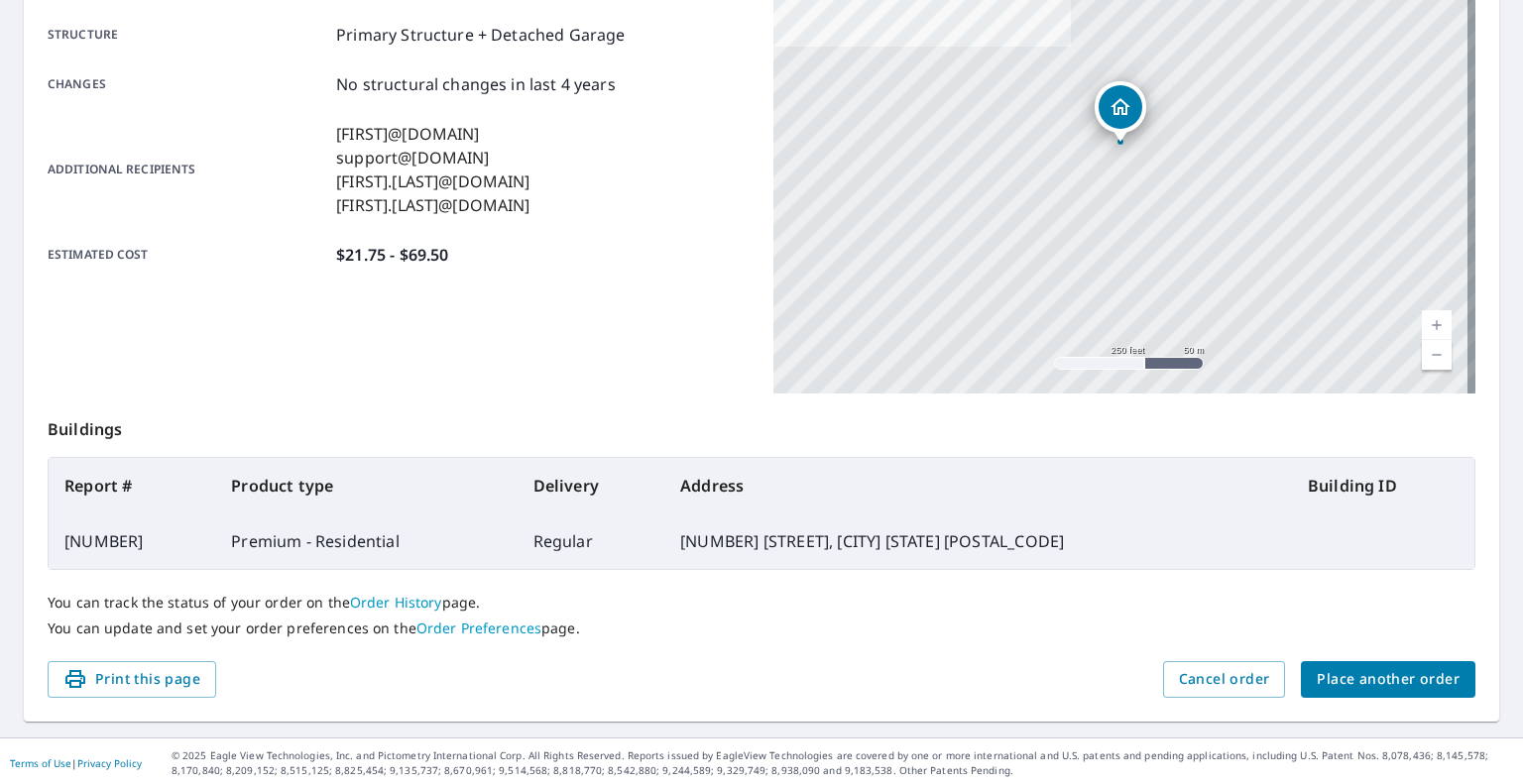 scroll, scrollTop: 379, scrollLeft: 0, axis: vertical 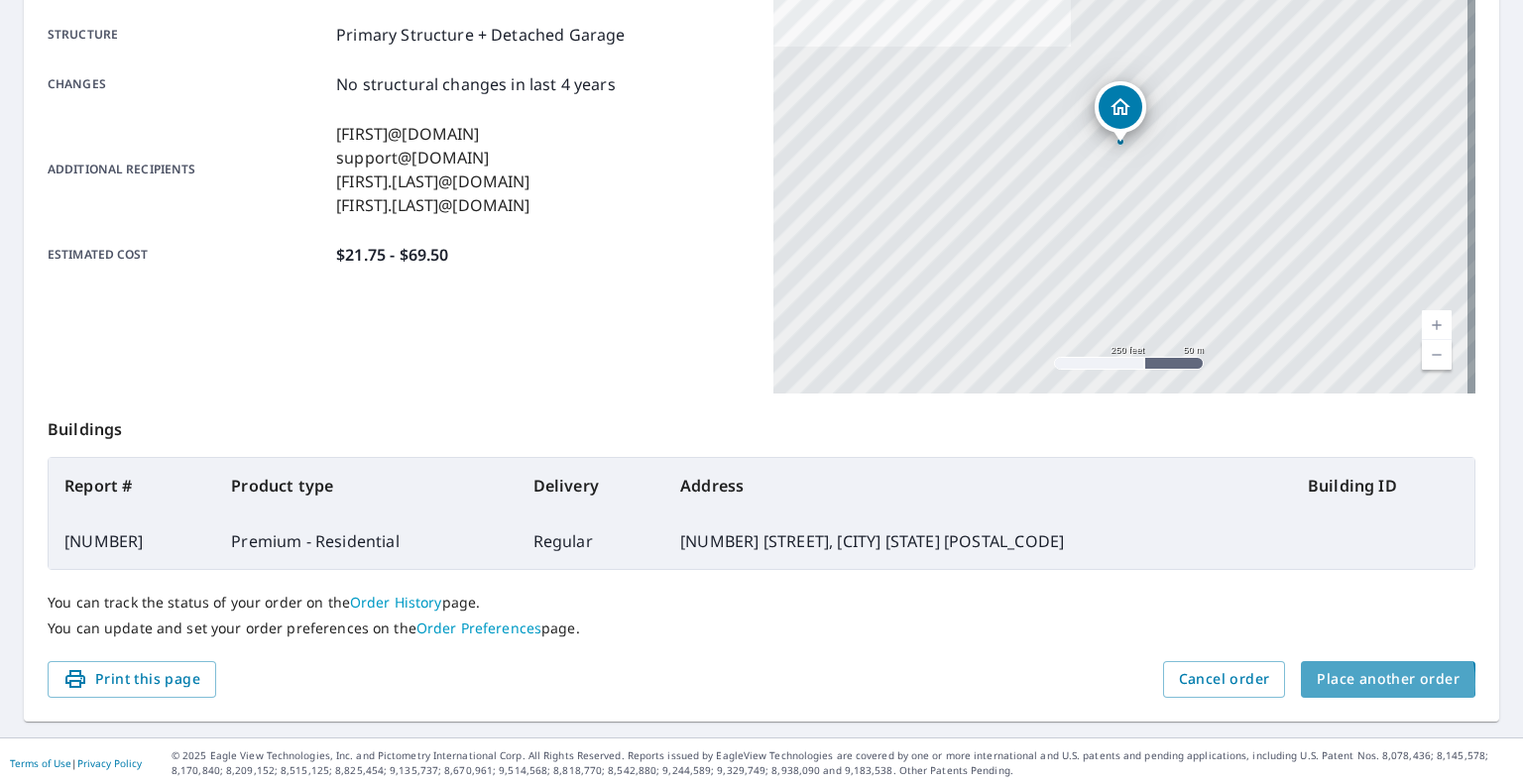 click on "Place another order" at bounding box center (1388, 679) 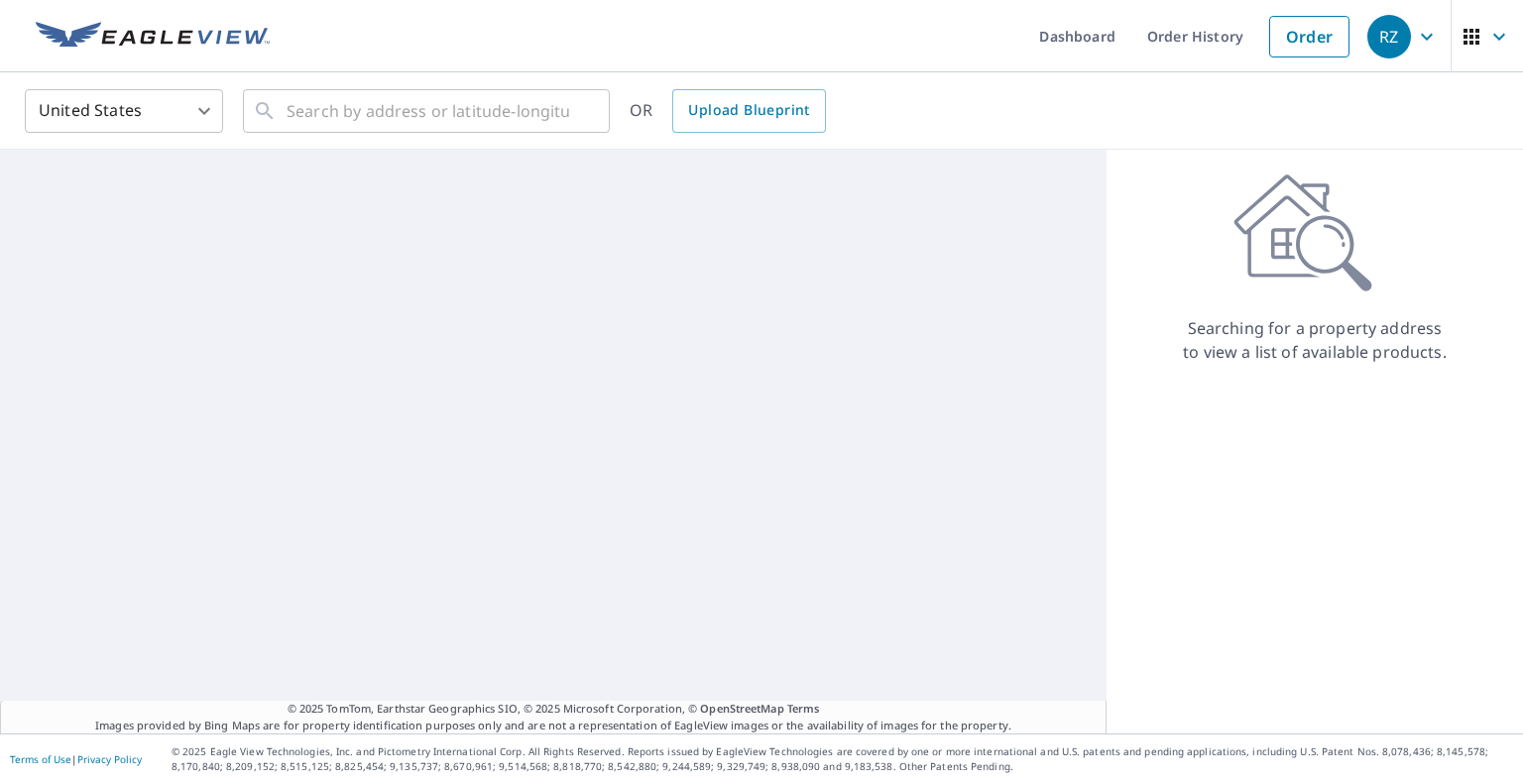 scroll, scrollTop: 0, scrollLeft: 0, axis: both 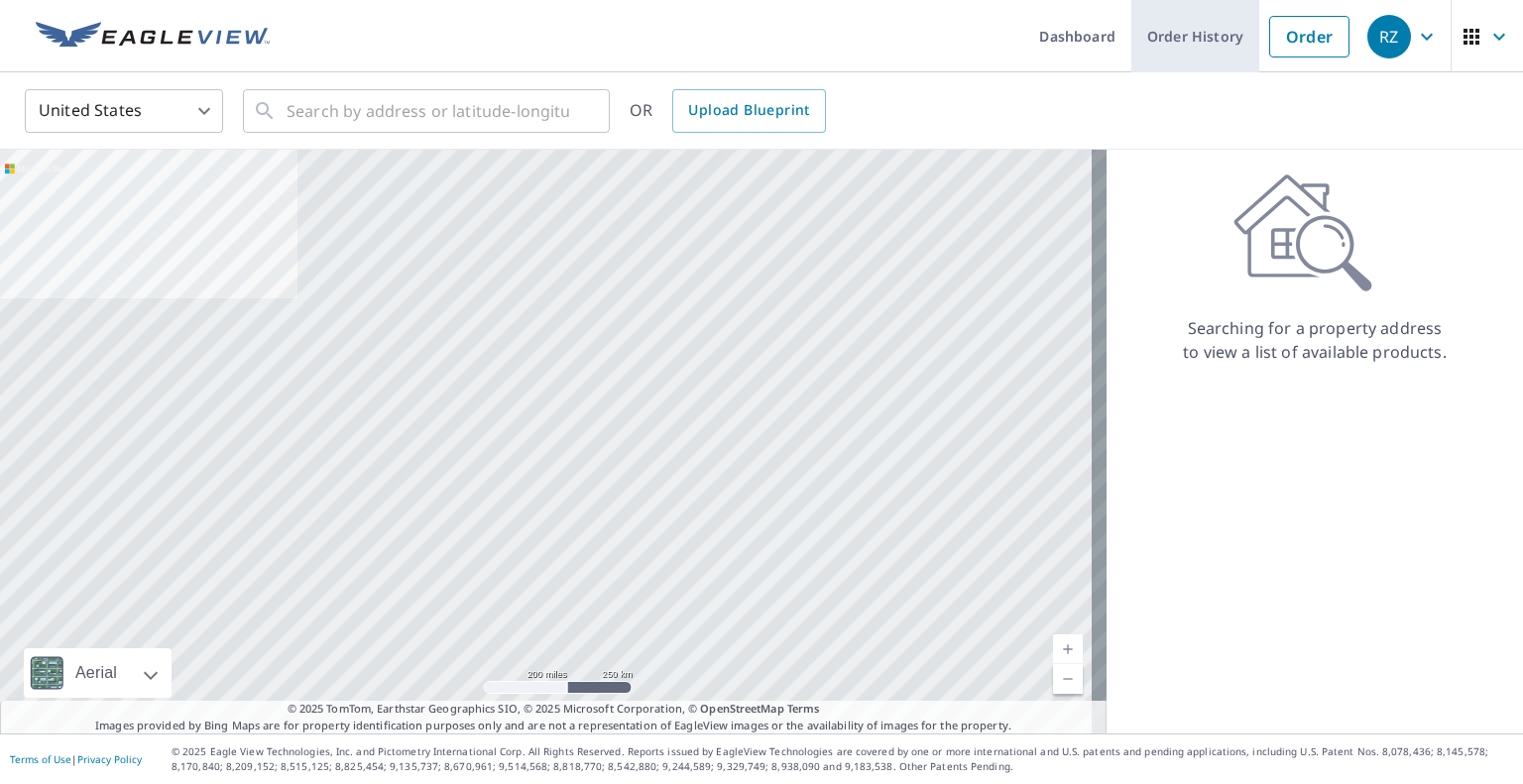 click on "Order History" at bounding box center [1195, 36] 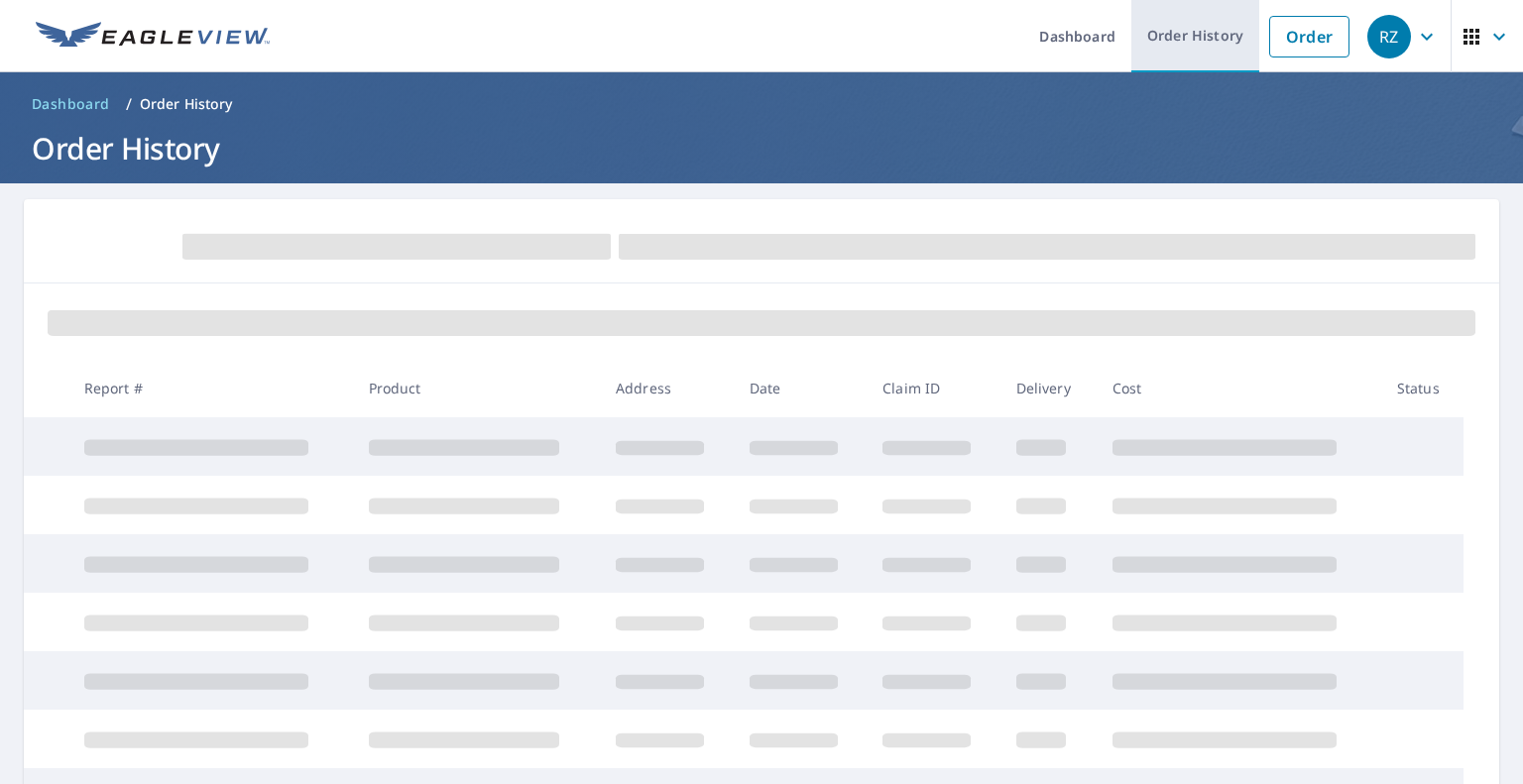 click on "Order History" at bounding box center (1195, 36) 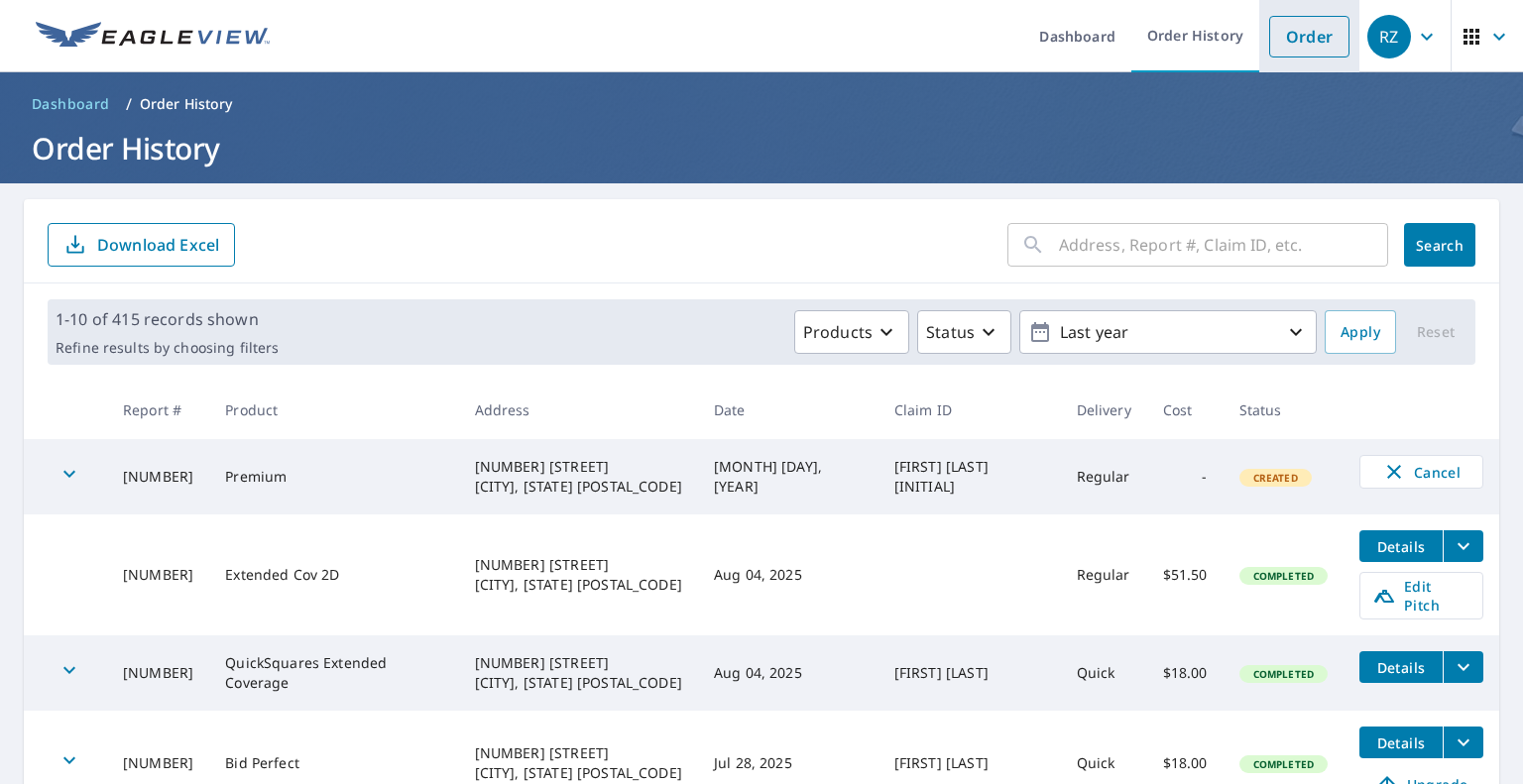 click on "Order" at bounding box center (1309, 37) 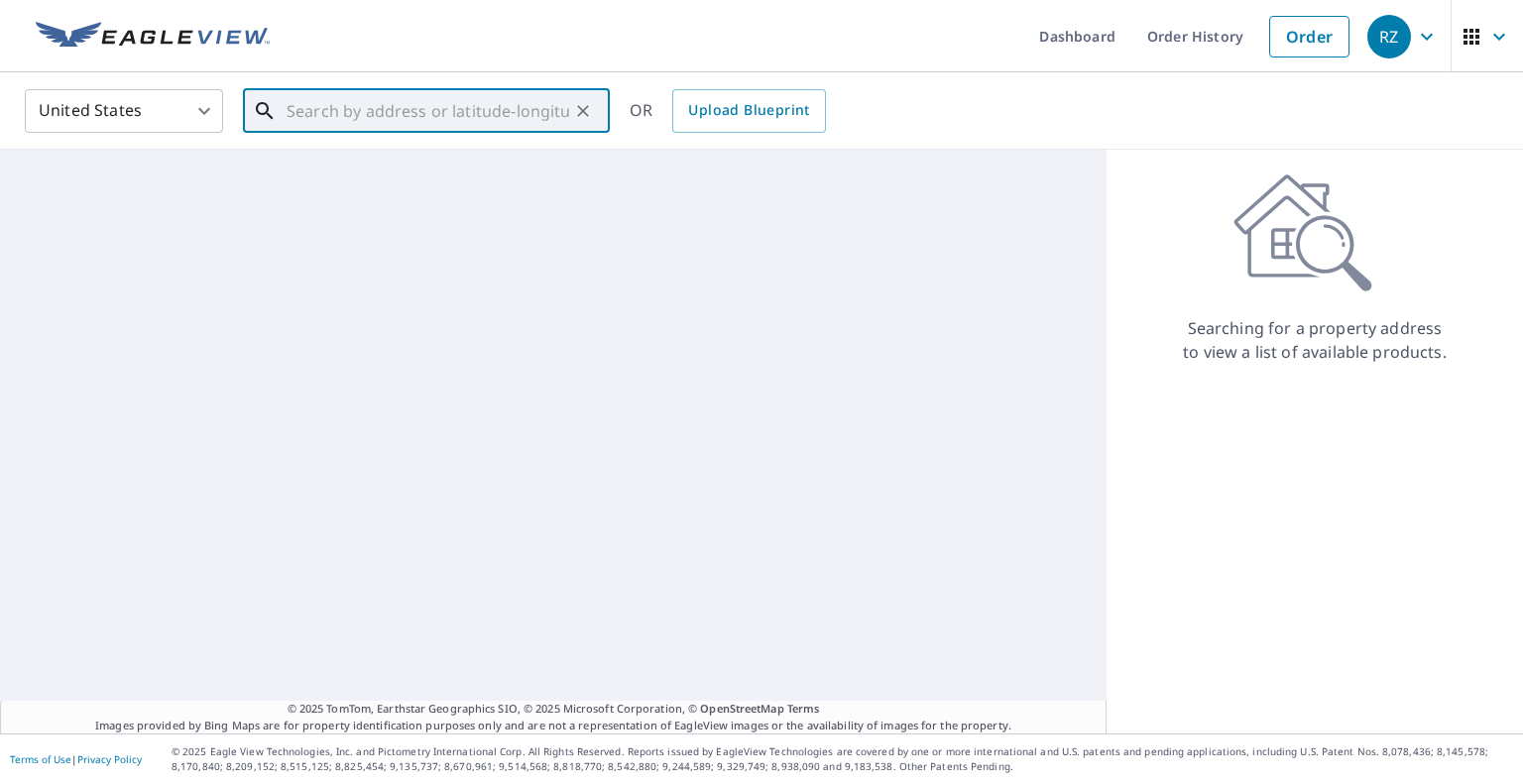 click at bounding box center [427, 111] 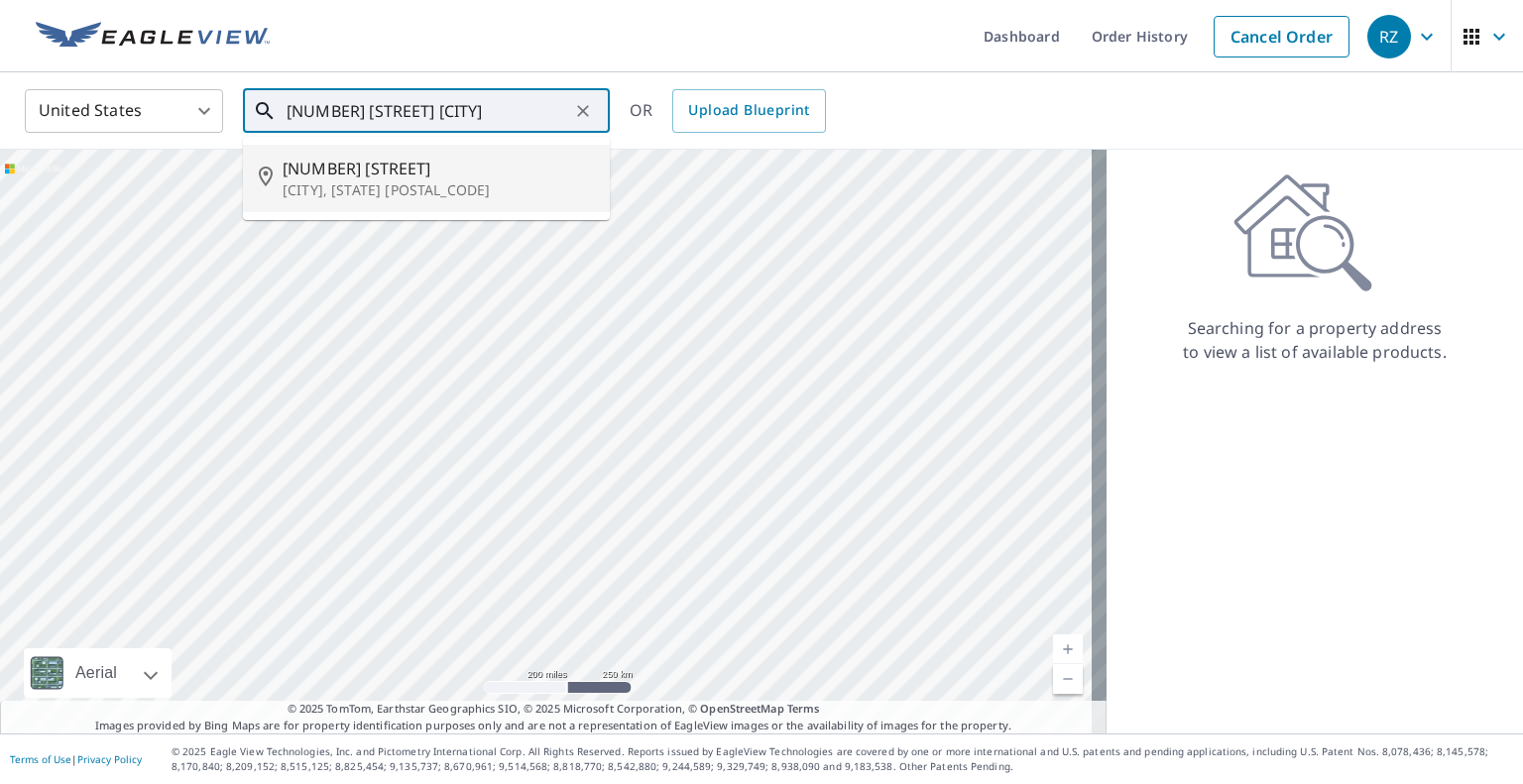 click on "[CITY], [STATE] [POSTAL_CODE]" at bounding box center [438, 190] 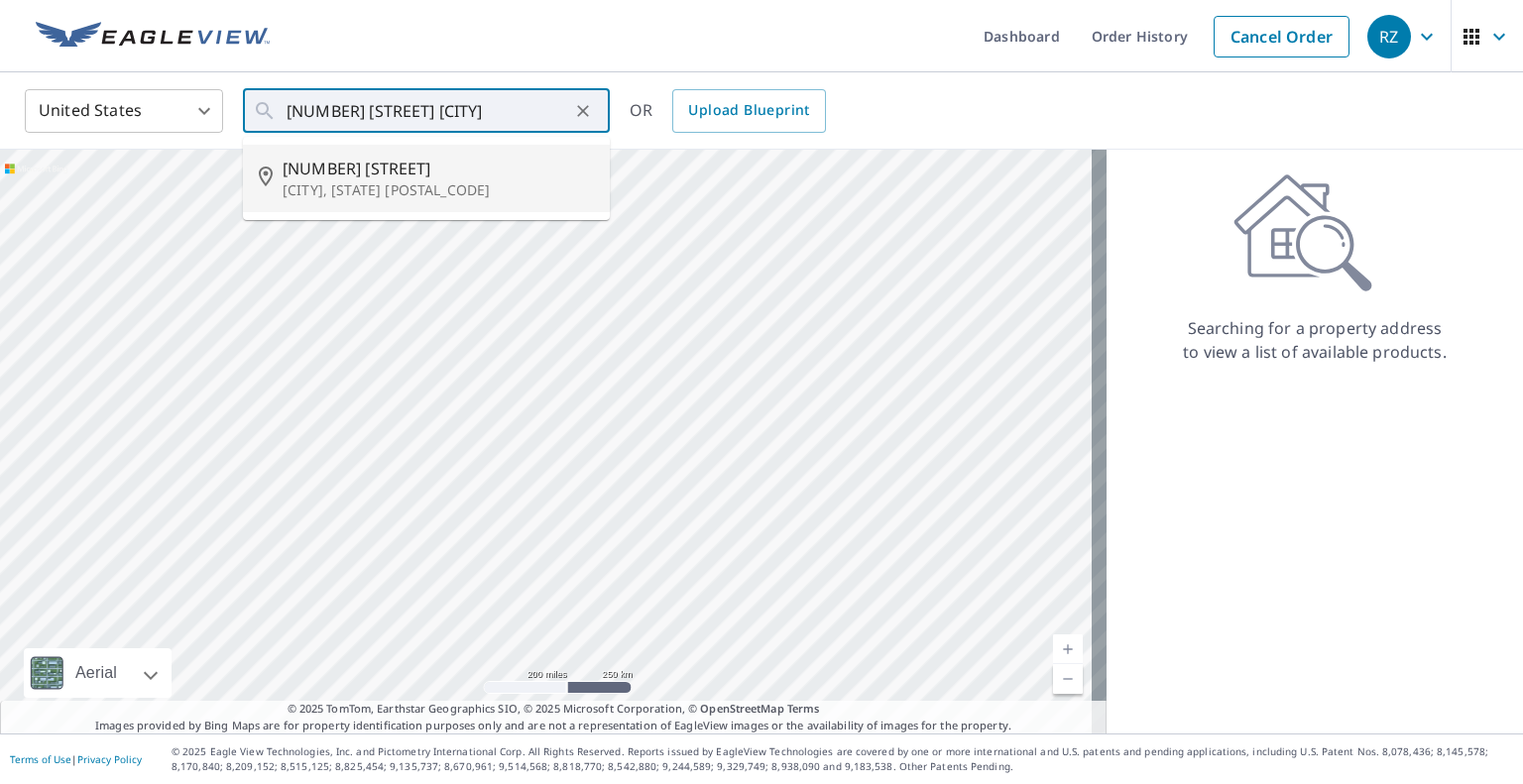 type on "[NUMBER] [STREET] [CITY], [STATE] [POSTAL_CODE]" 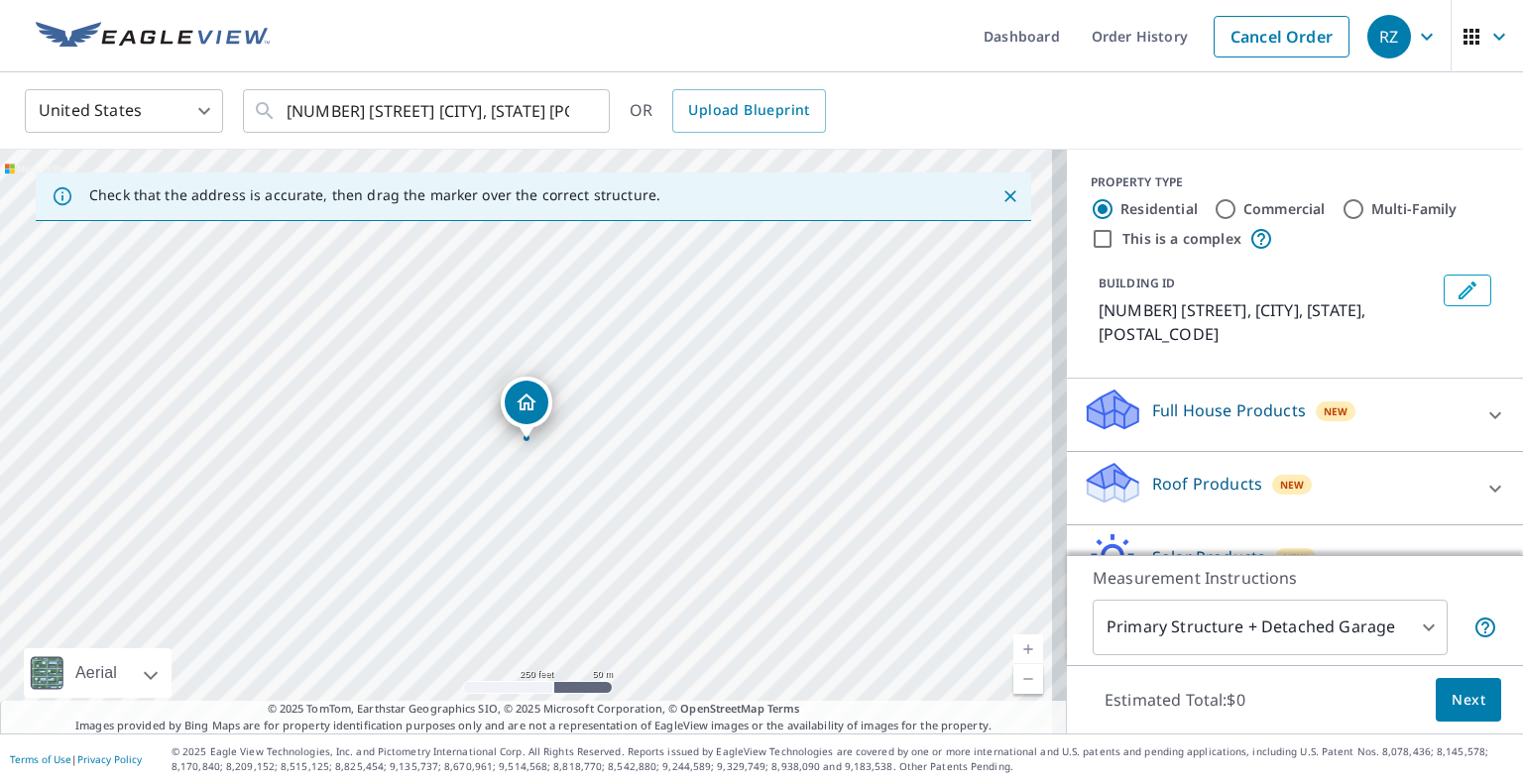click 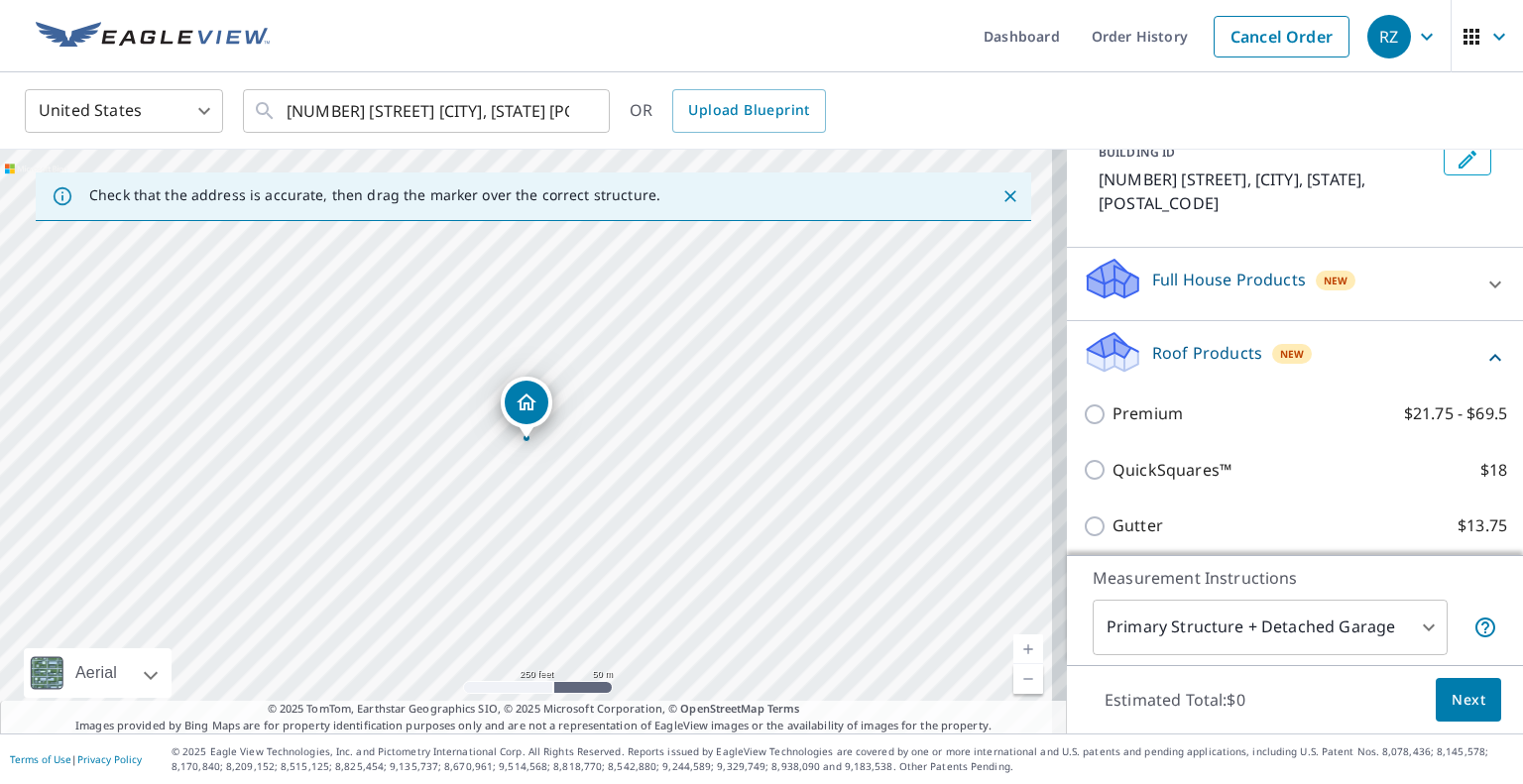 scroll, scrollTop: 135, scrollLeft: 0, axis: vertical 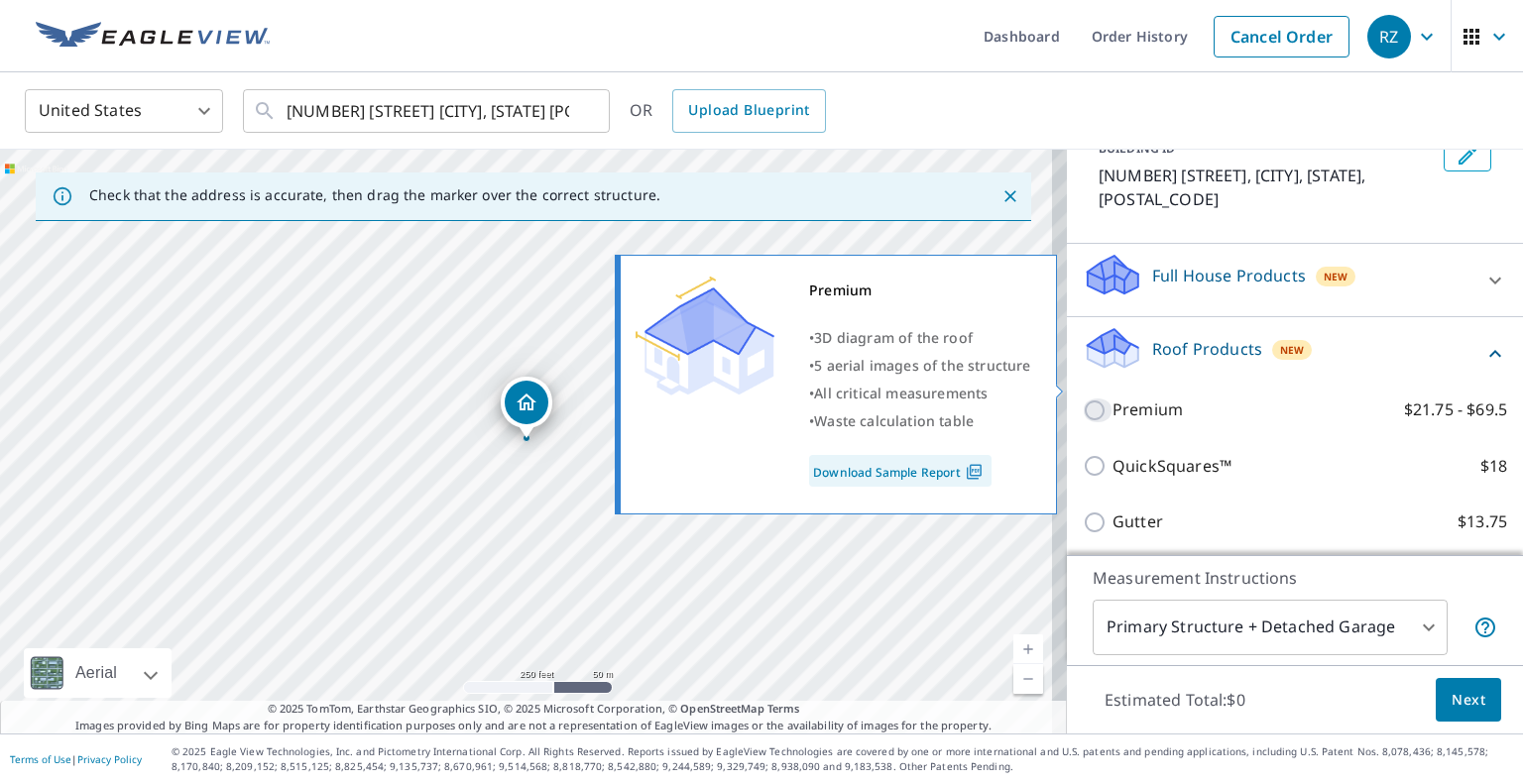 click on "Premium $21.75 - $69.5" at bounding box center (1098, 410) 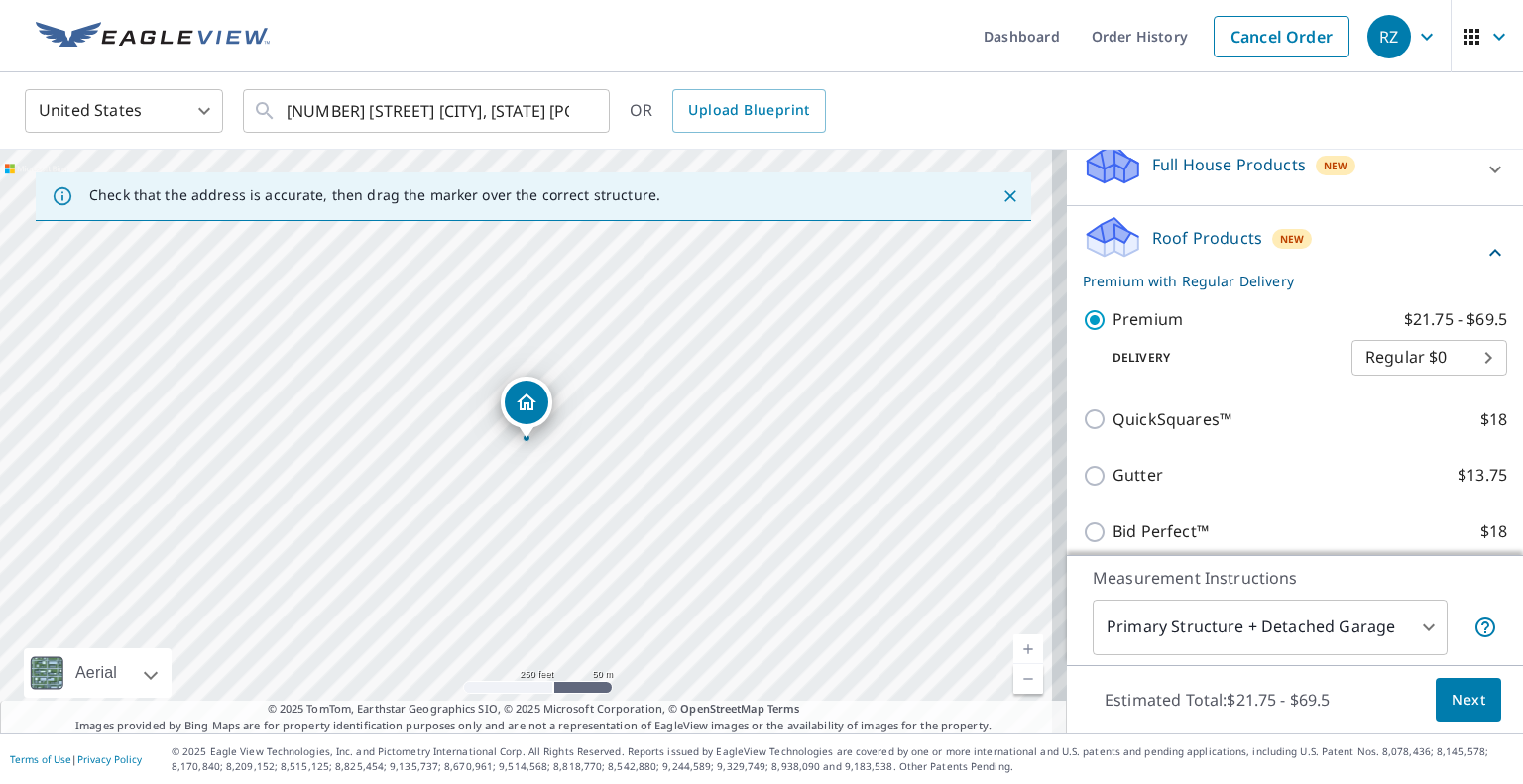 scroll, scrollTop: 254, scrollLeft: 0, axis: vertical 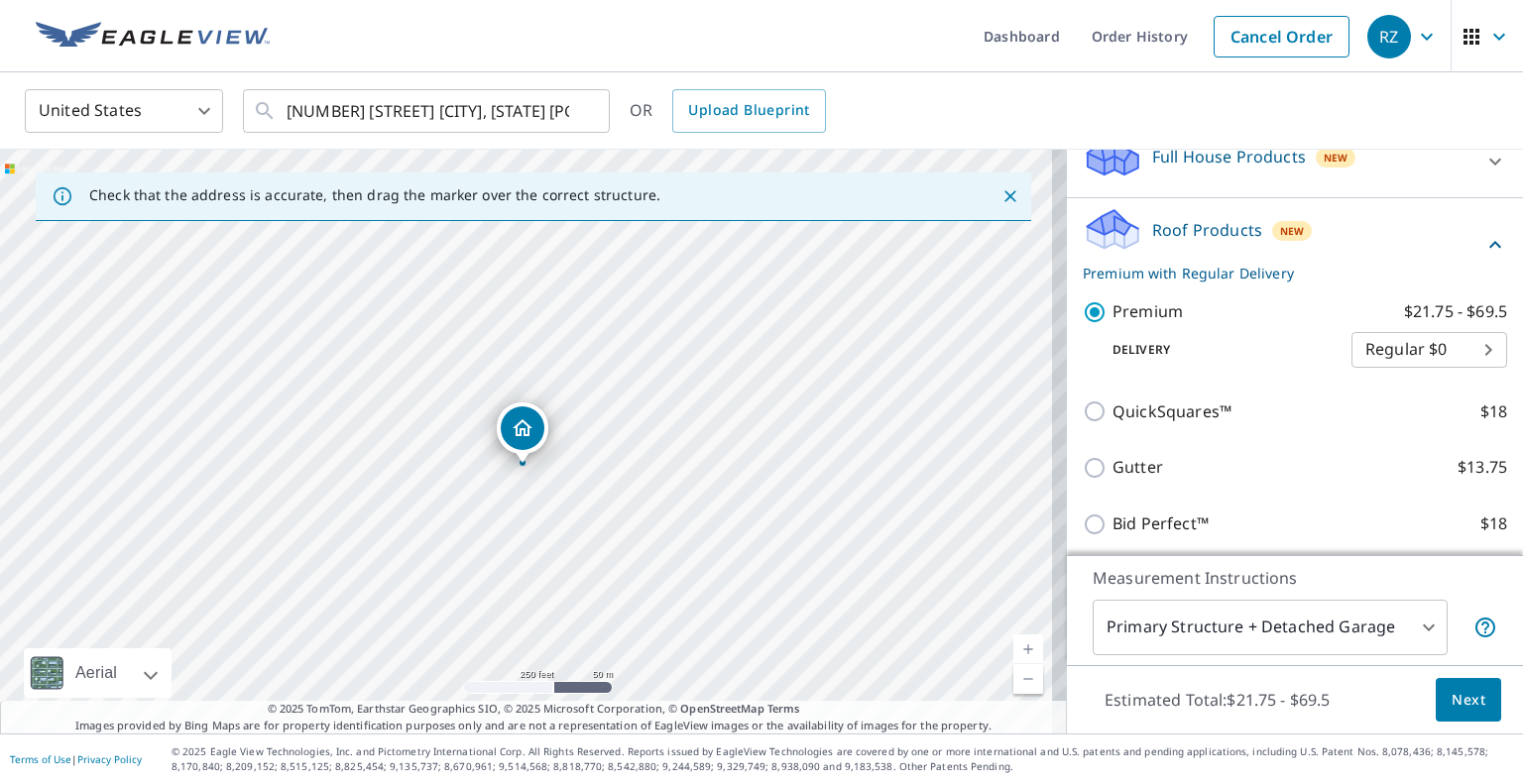 drag, startPoint x: 521, startPoint y: 406, endPoint x: 516, endPoint y: 431, distance: 25.495098 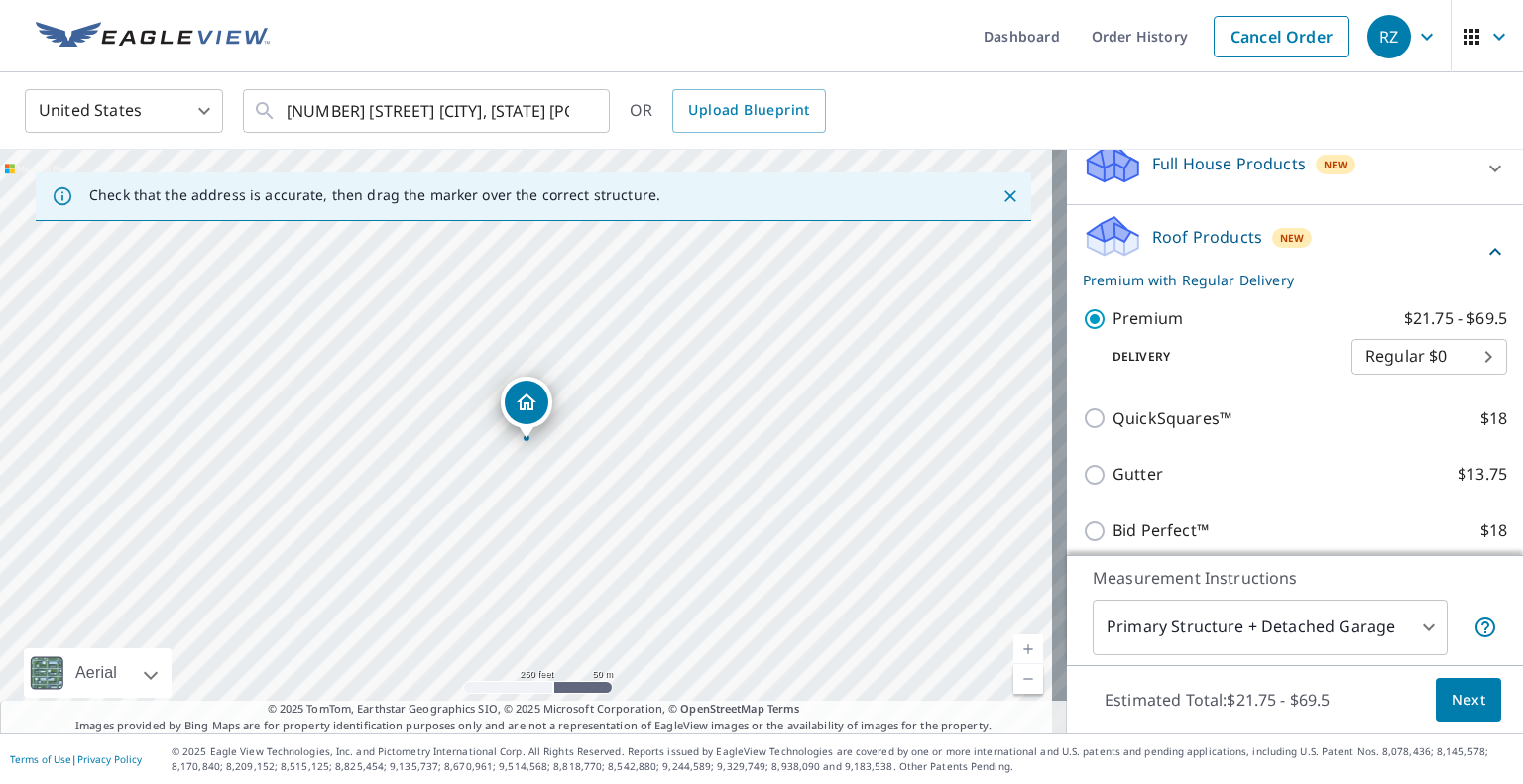 scroll, scrollTop: 254, scrollLeft: 0, axis: vertical 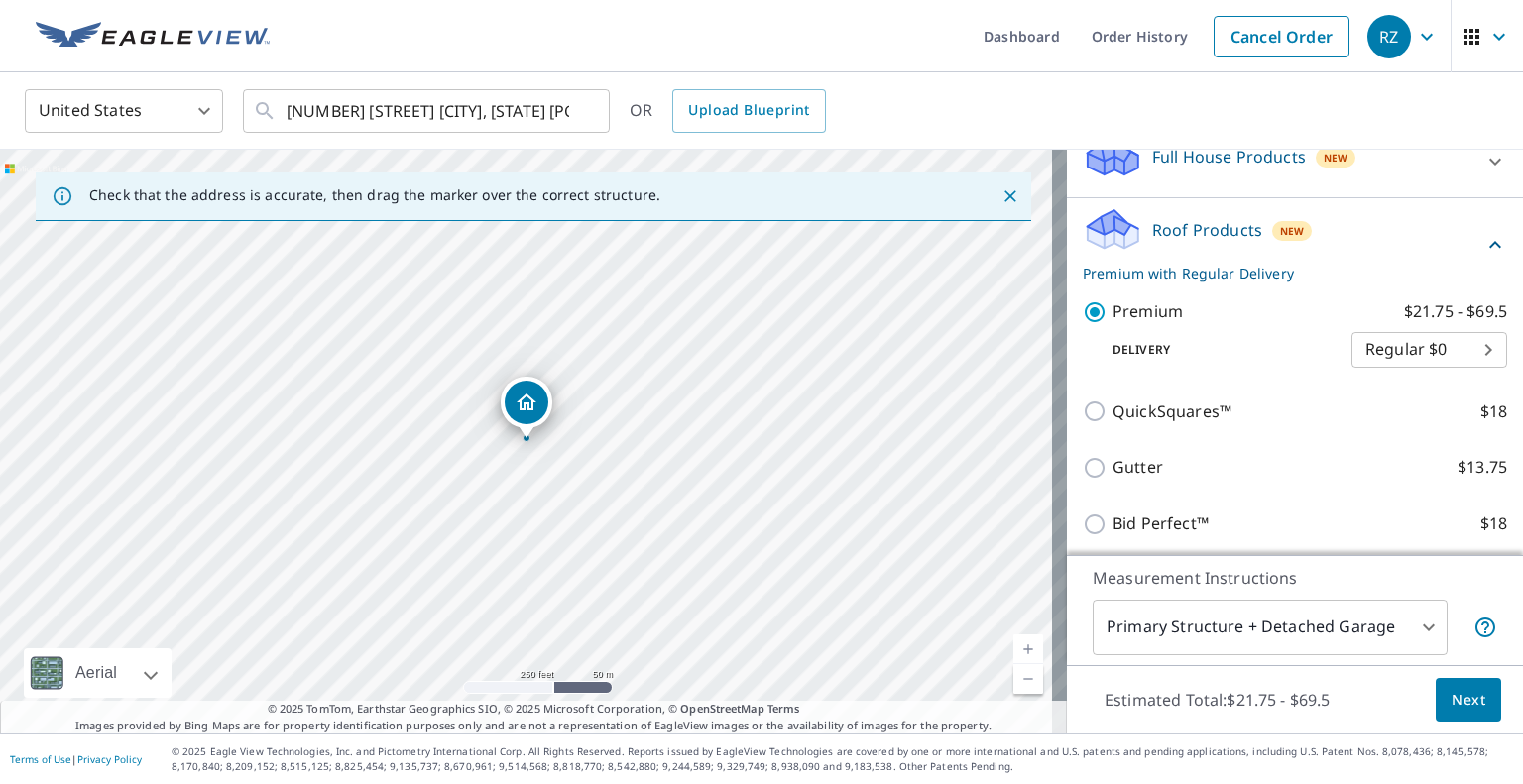 click on "[NUMBER] [STREET] [CITY], [STATE] [POSTAL_CODE]" at bounding box center [533, 441] 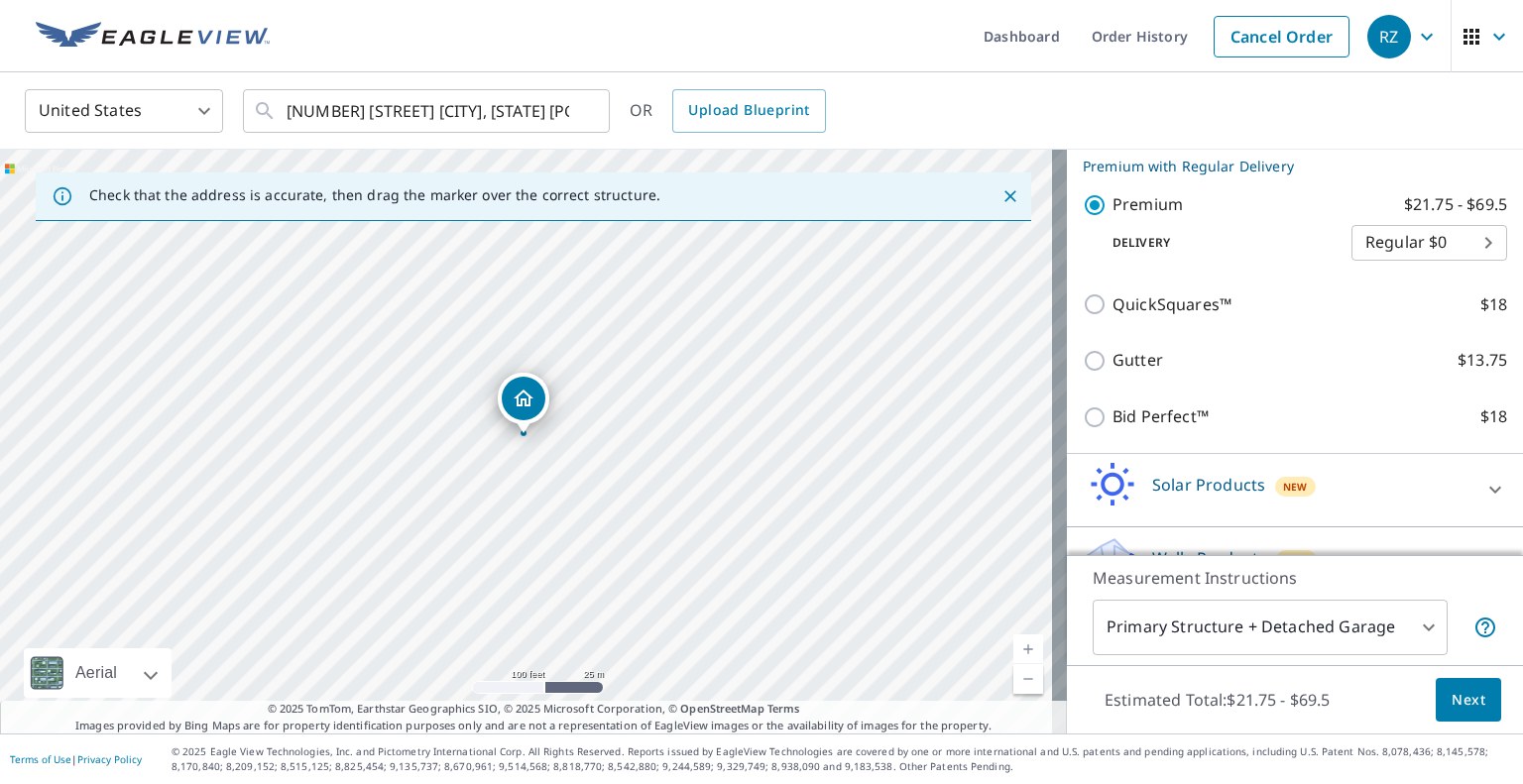 scroll, scrollTop: 380, scrollLeft: 0, axis: vertical 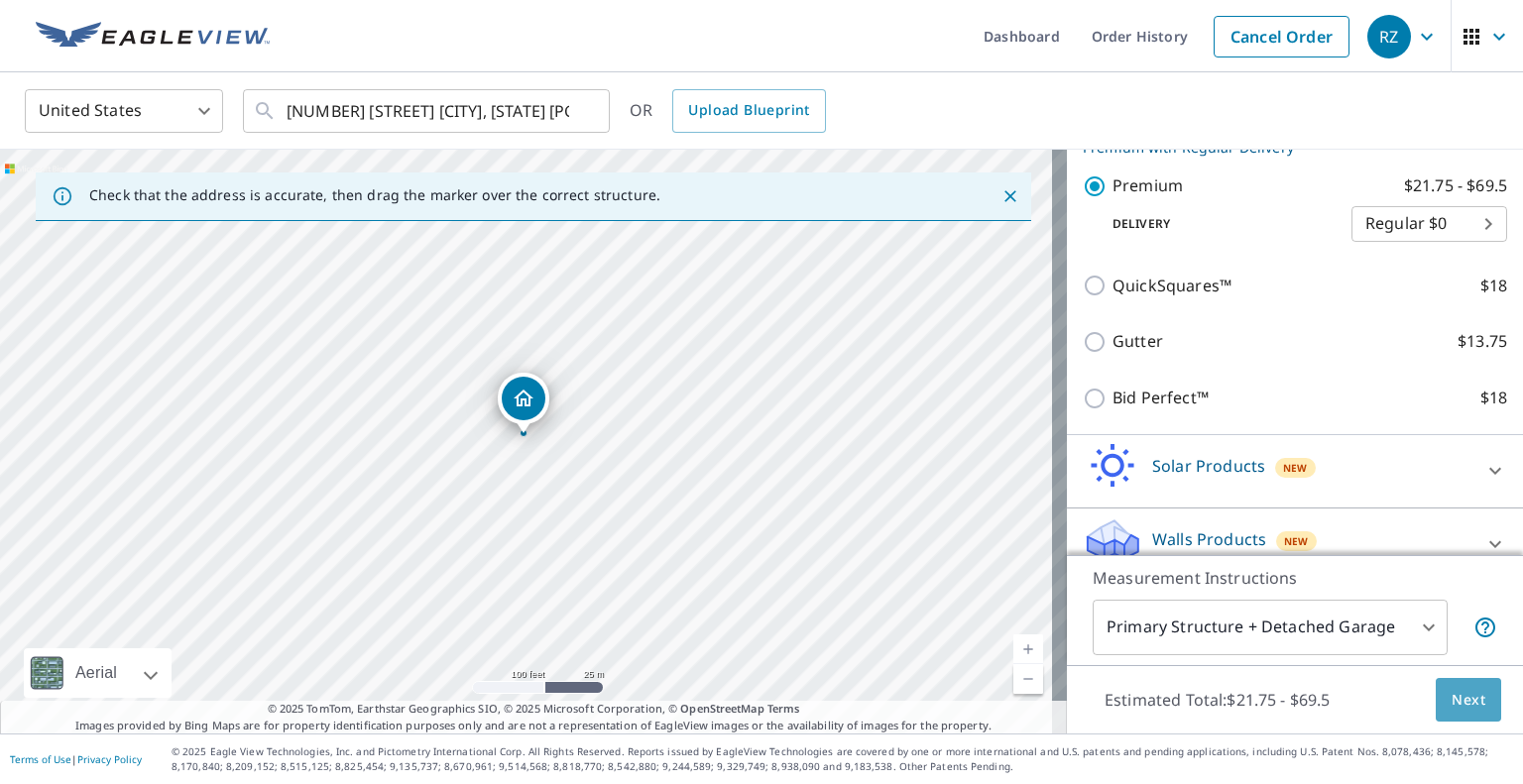 click on "Next" at bounding box center [1468, 700] 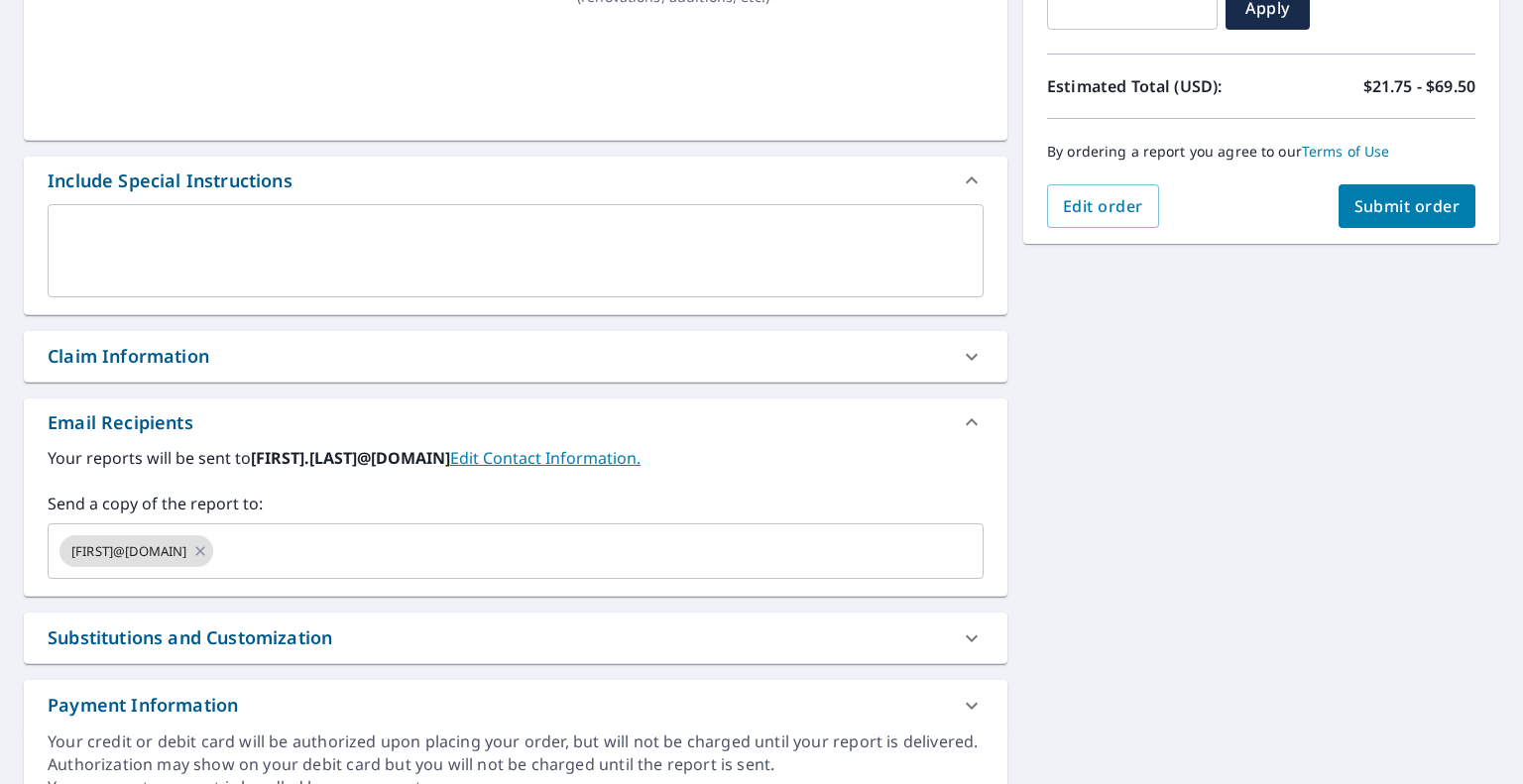 scroll, scrollTop: 460, scrollLeft: 0, axis: vertical 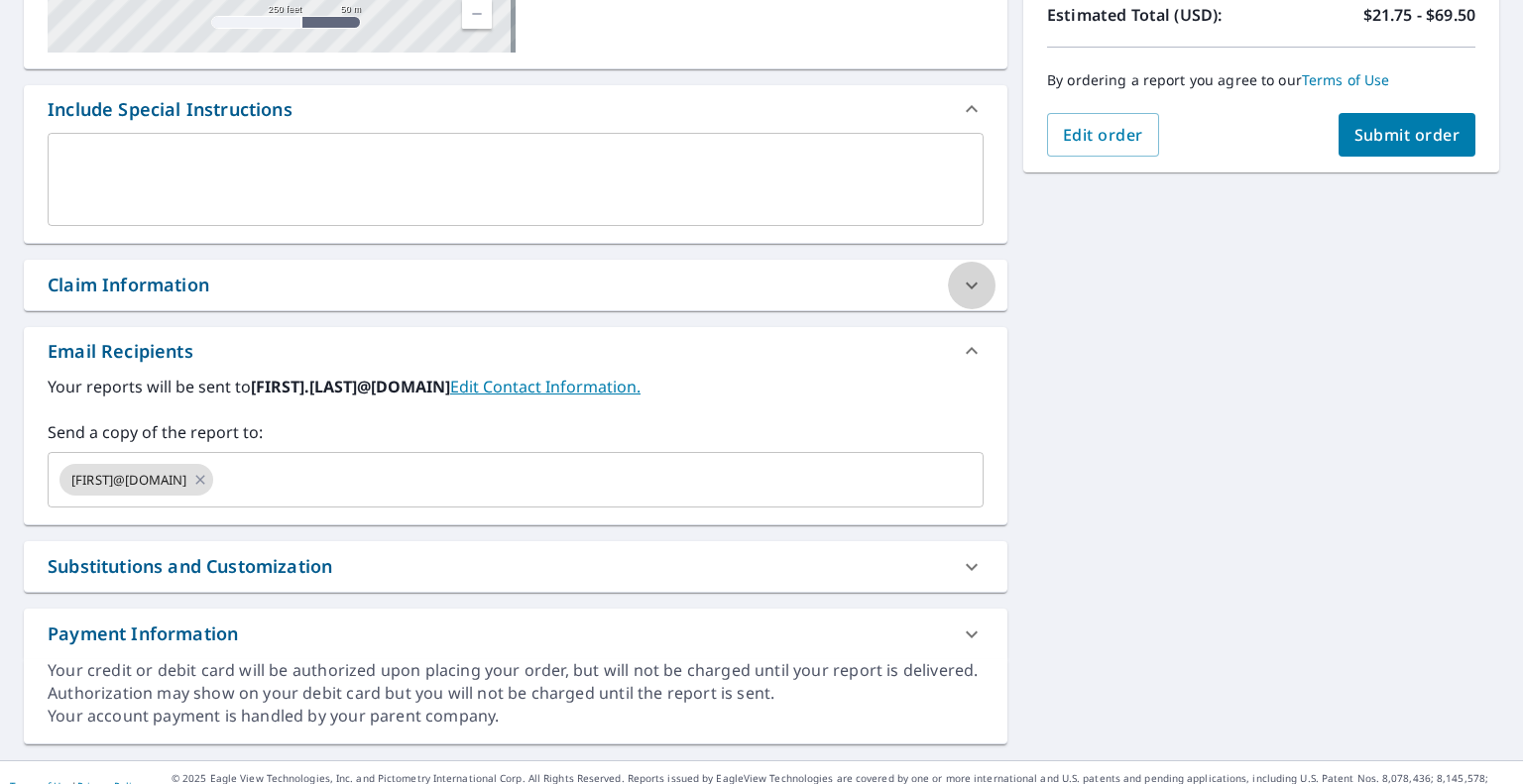 click 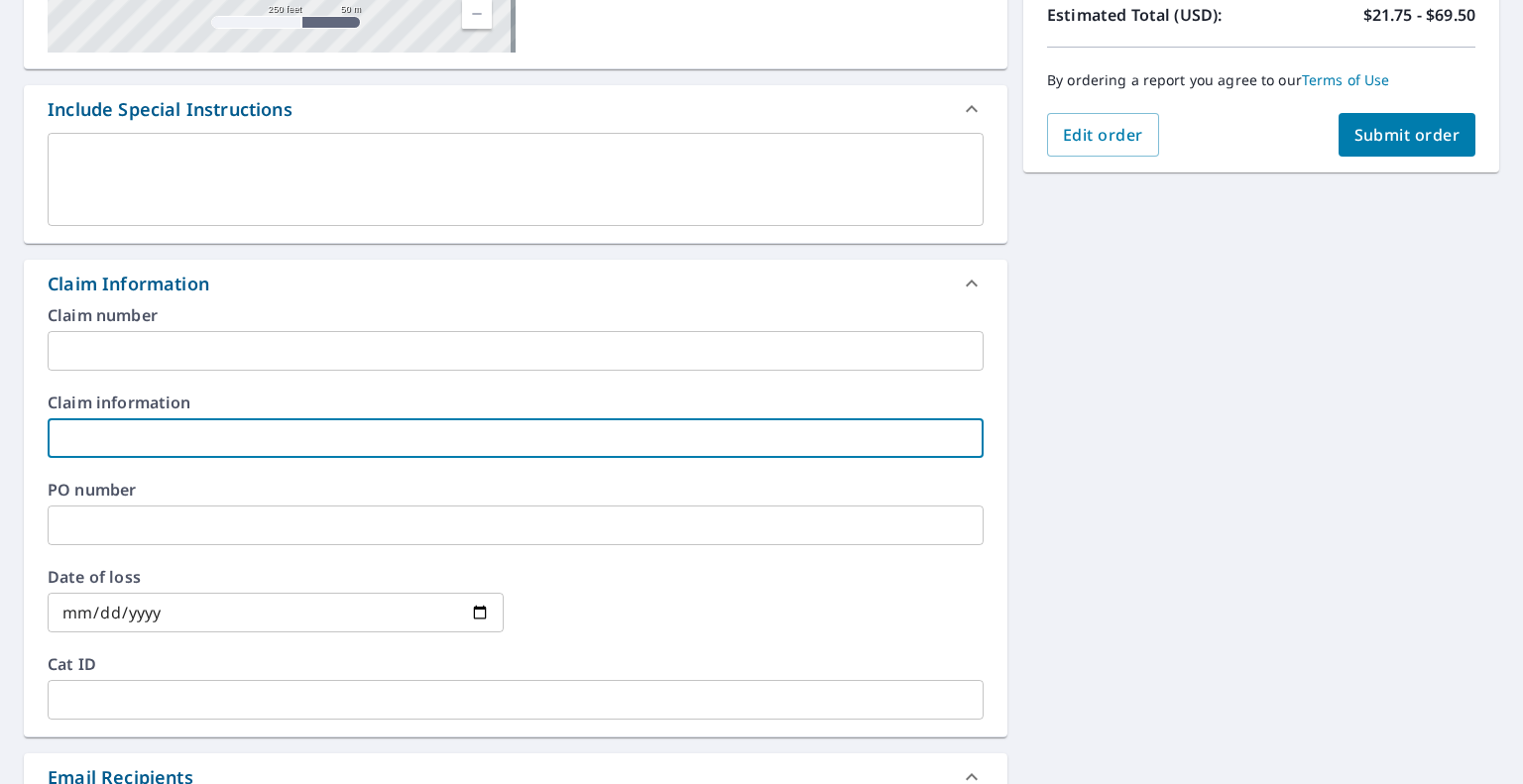click at bounding box center [516, 438] 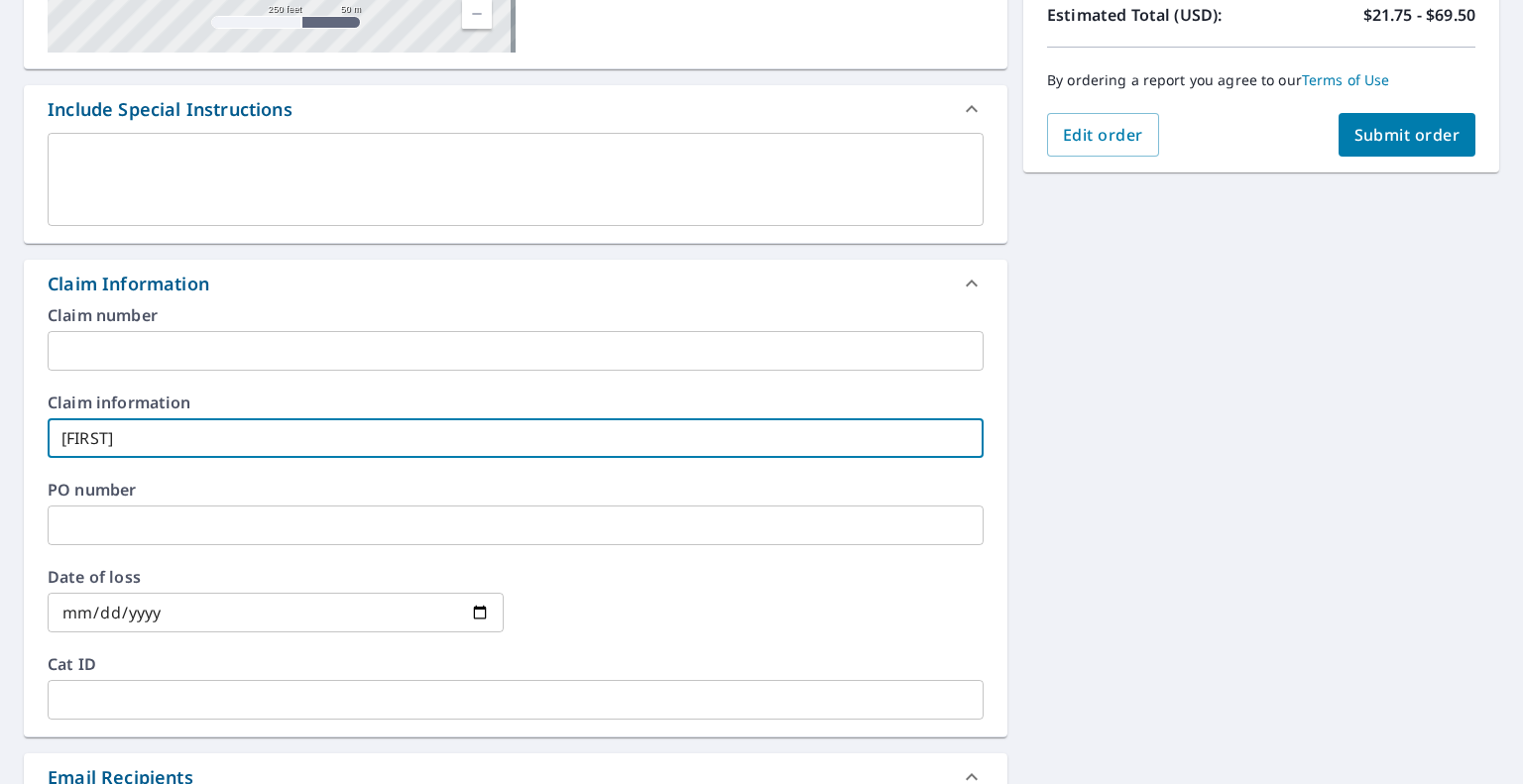 type on "K" 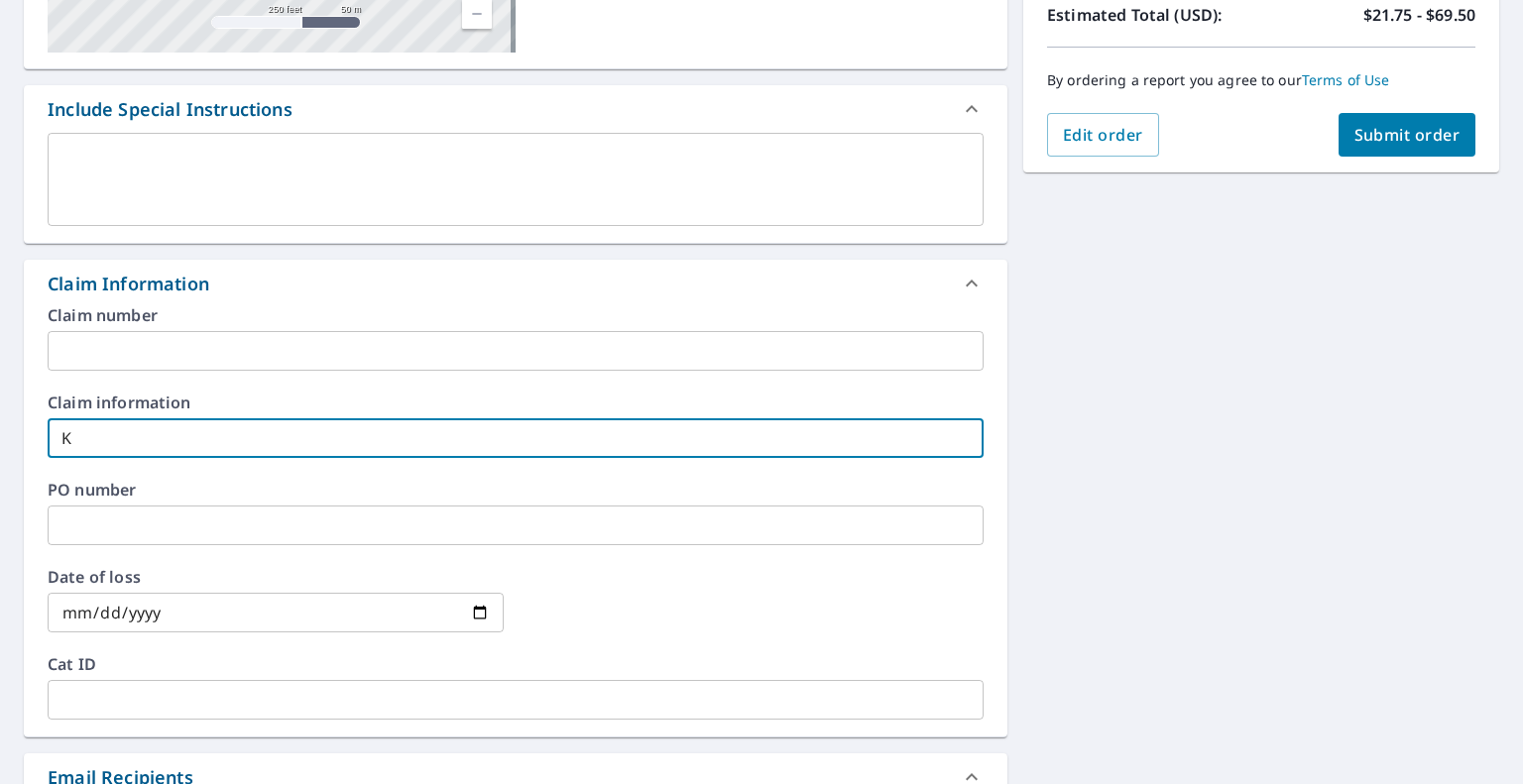type 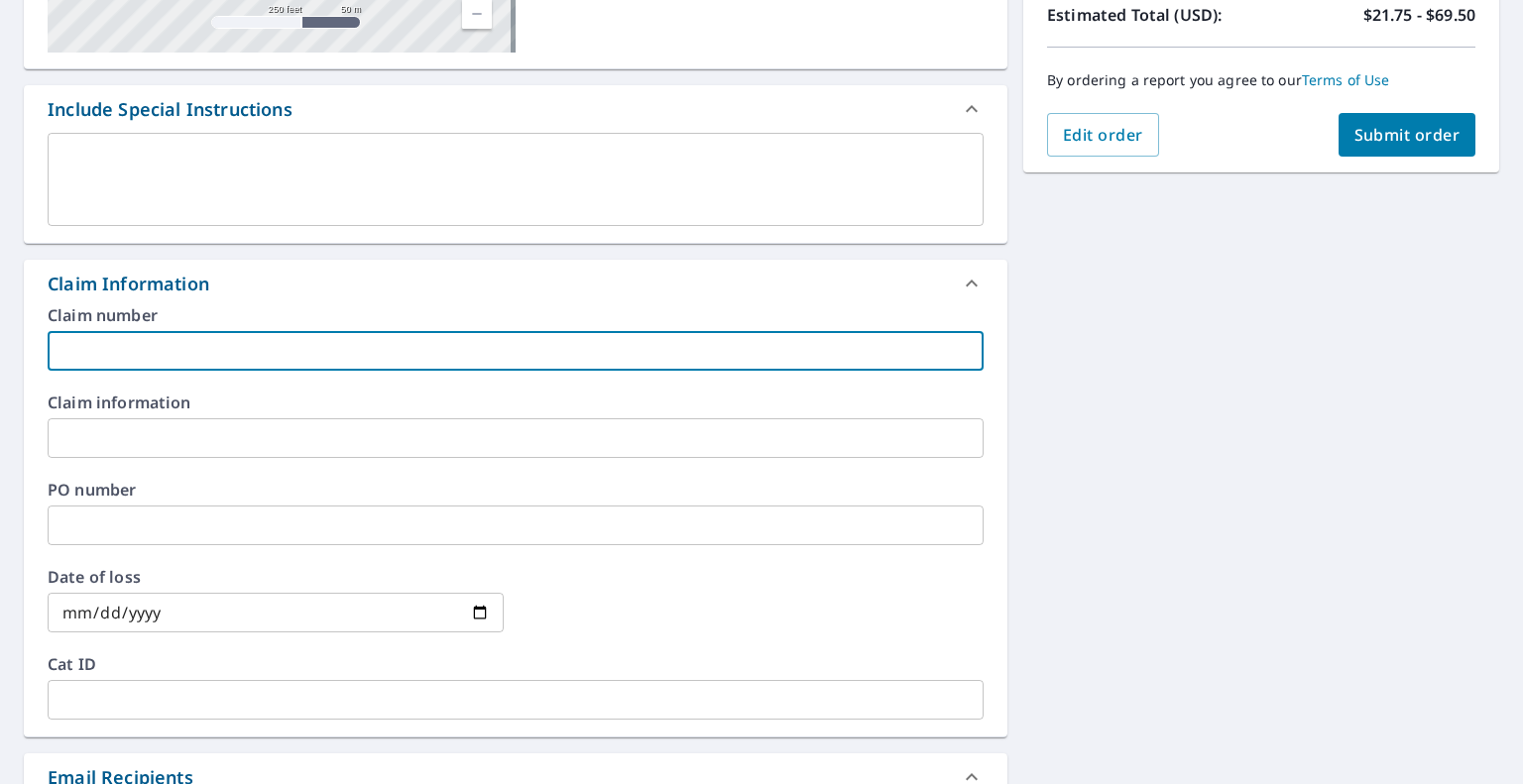 click at bounding box center (516, 351) 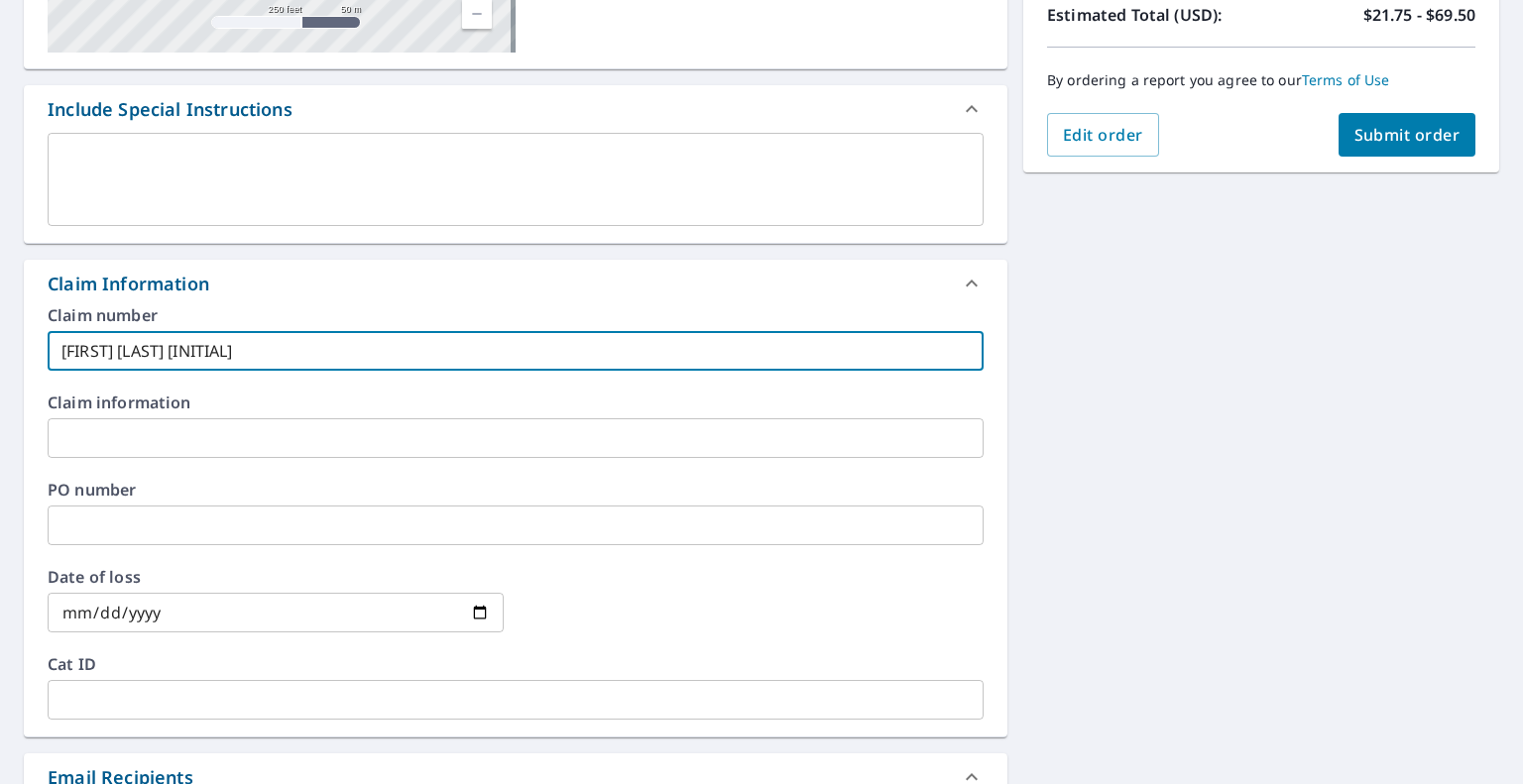 type on "[FIRST] [LAST] [INITIAL]" 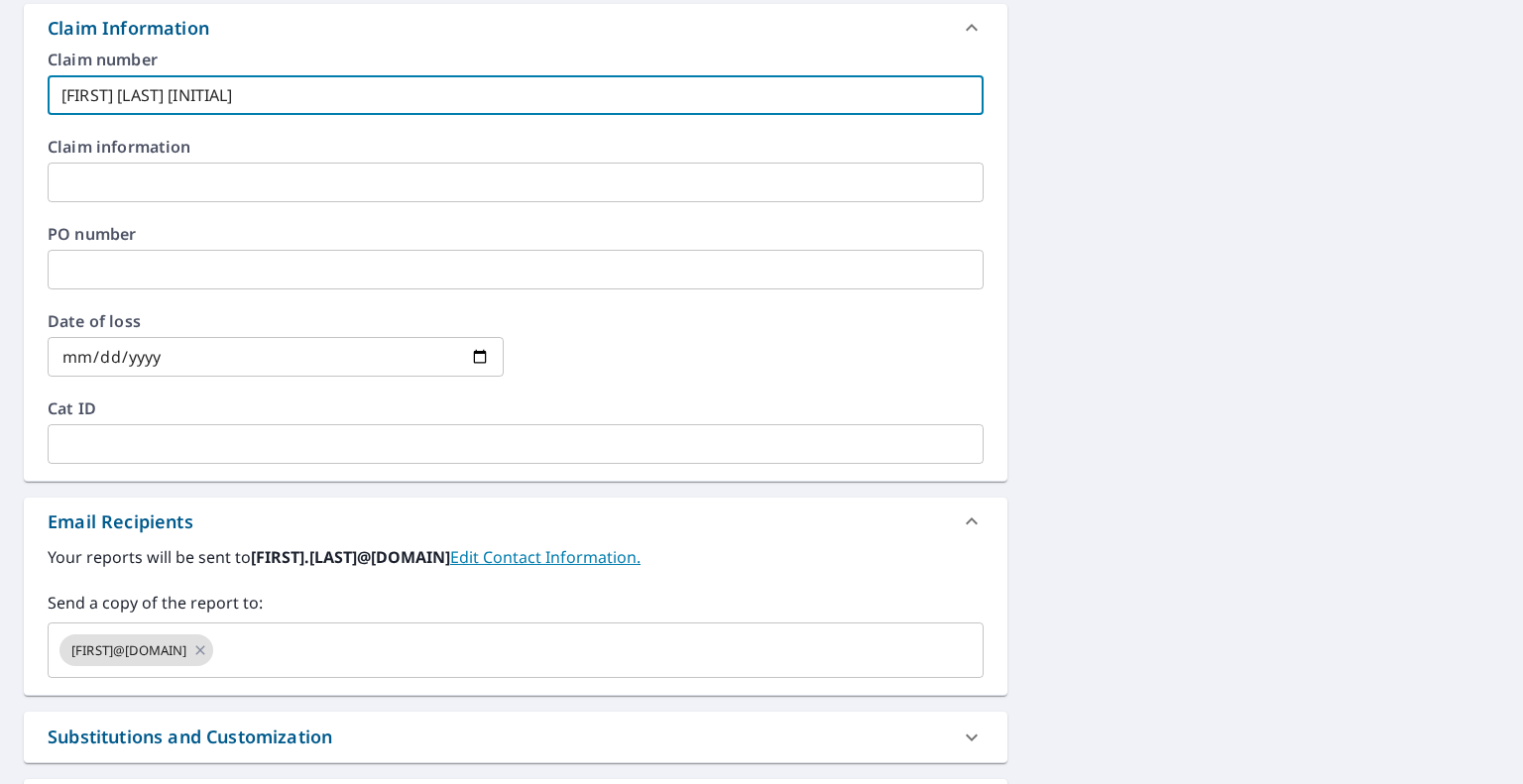 scroll, scrollTop: 744, scrollLeft: 0, axis: vertical 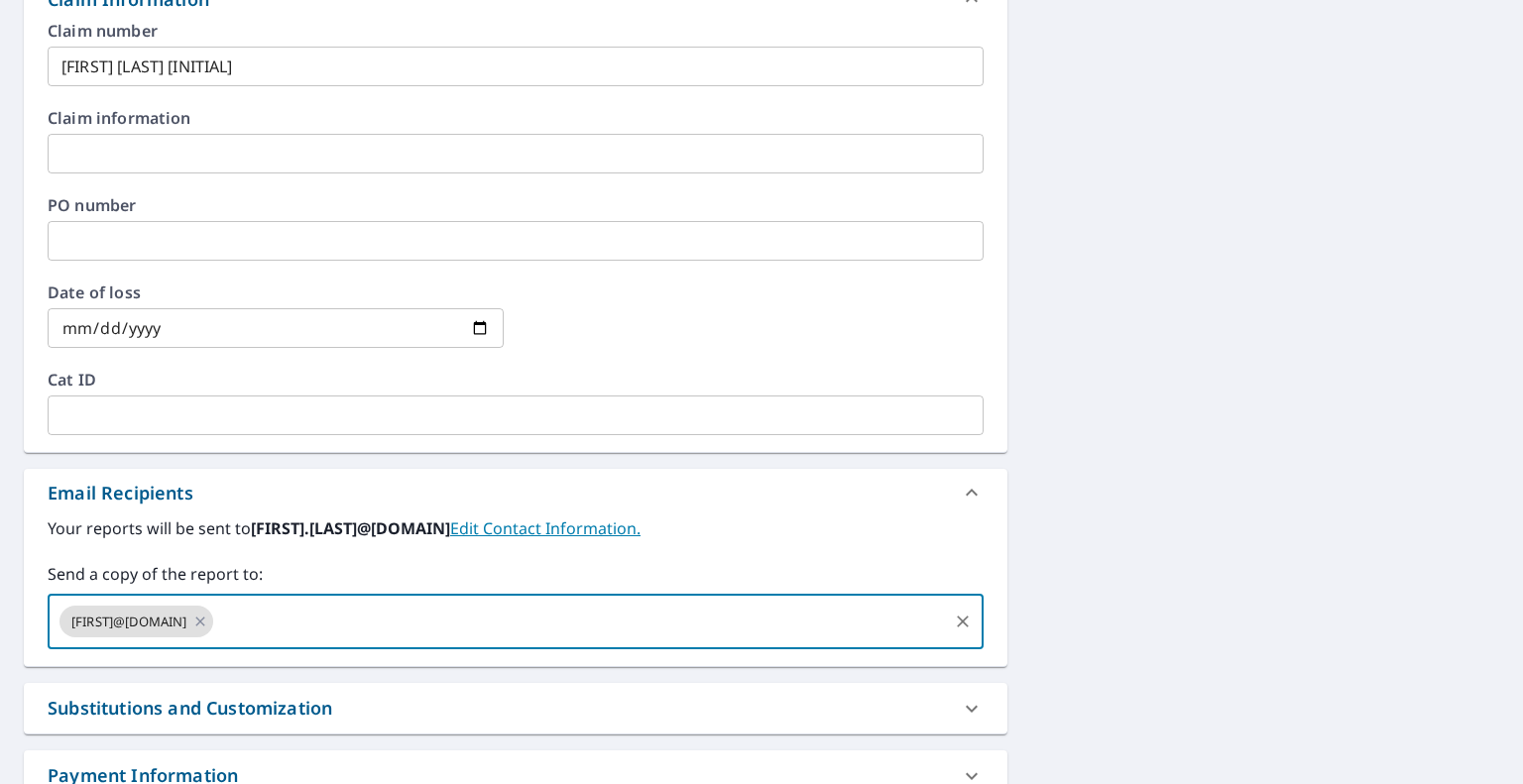 click at bounding box center [580, 621] 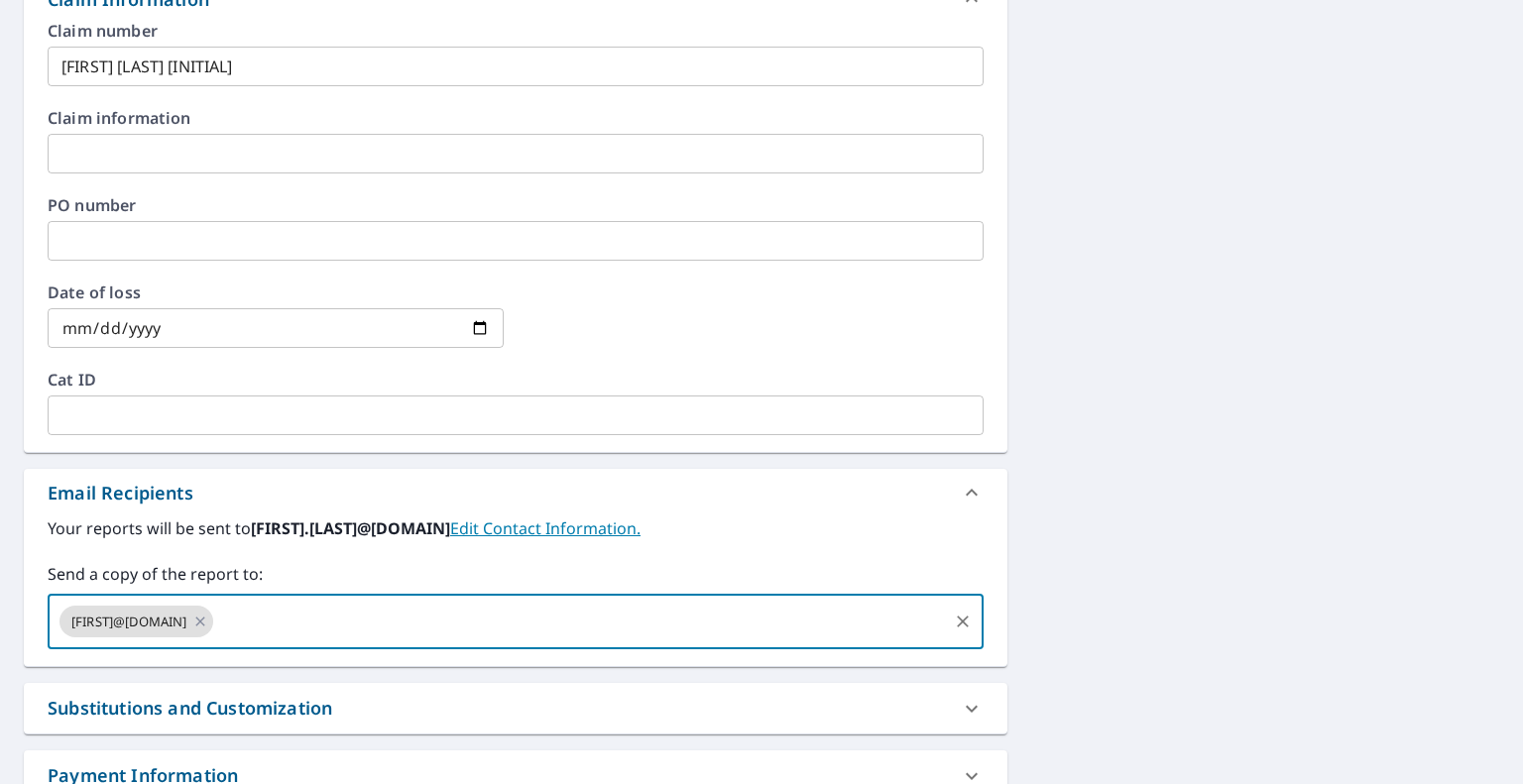 paste on "[NUMBER] [STREET]" 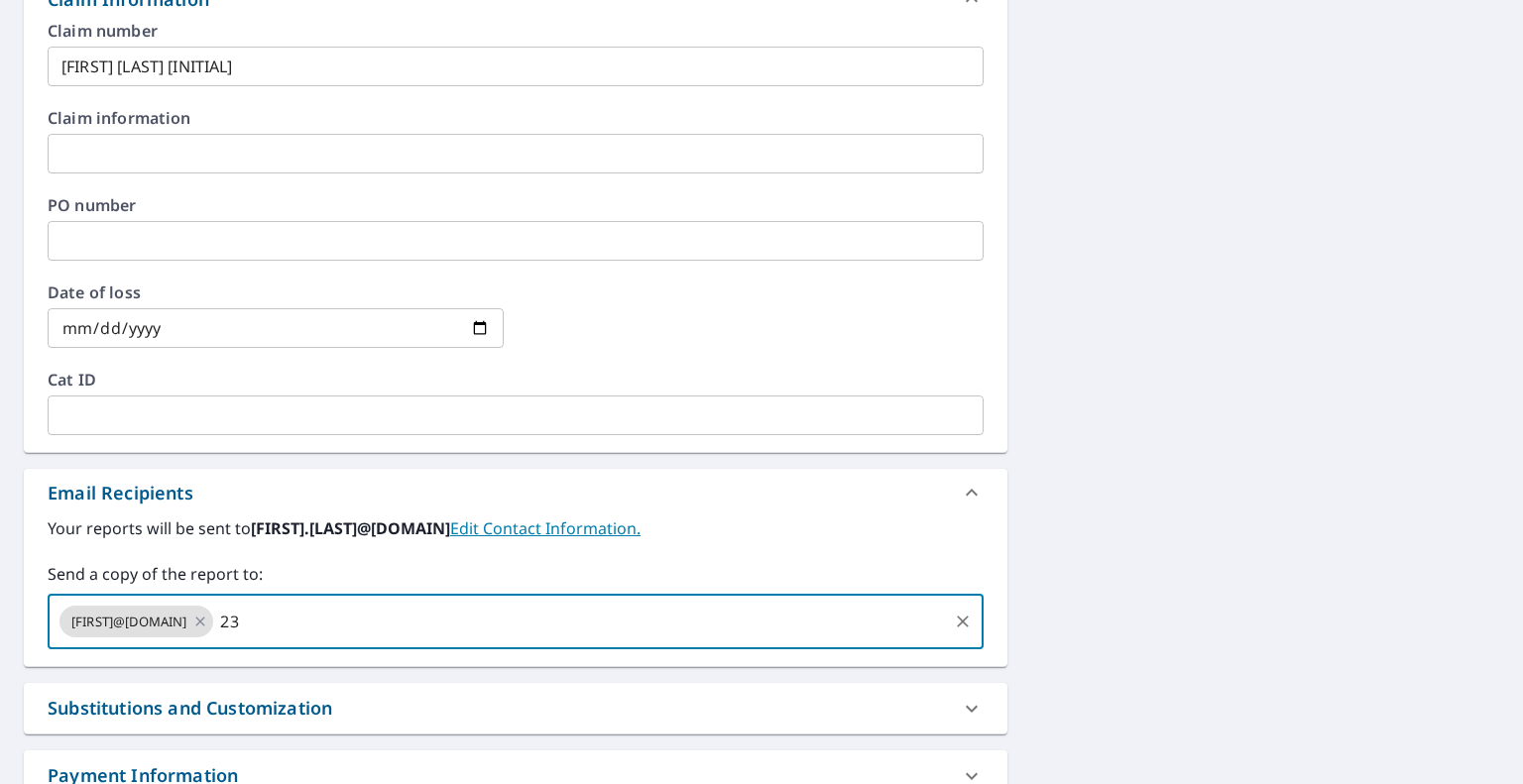 type on "2" 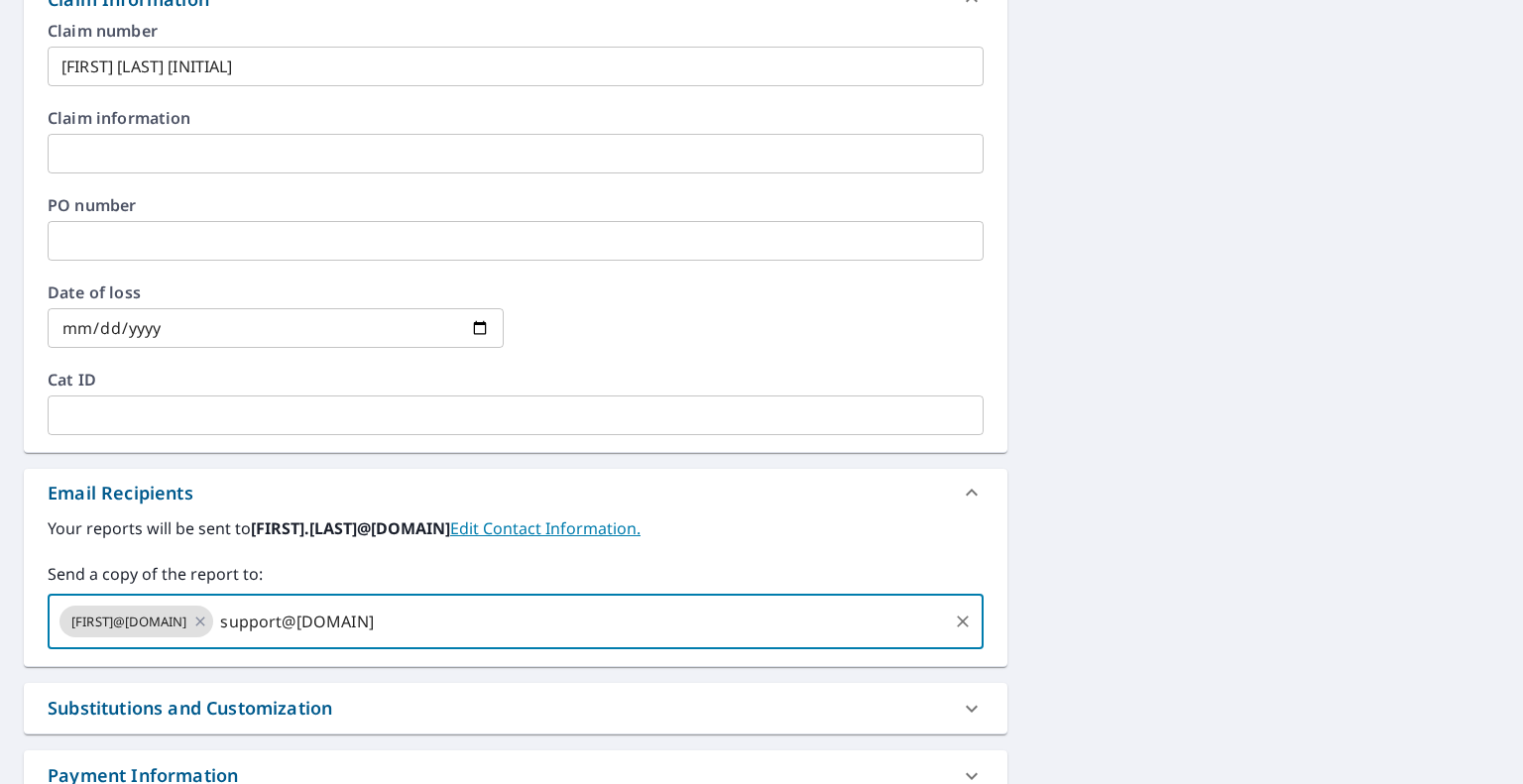 type on "support@[DOMAIN]" 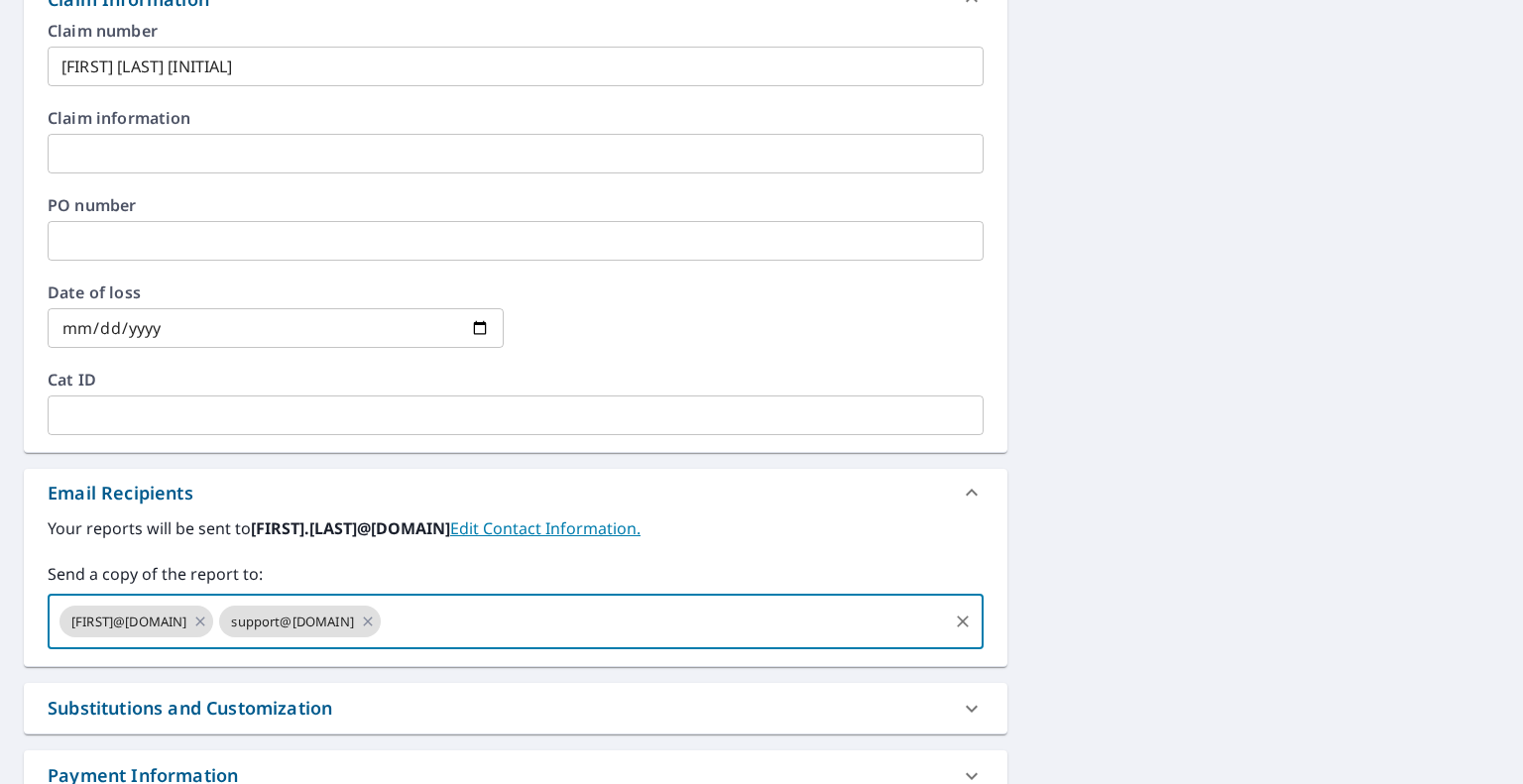 paste on "[FIRST].[LAST]@[DOMAIN]" 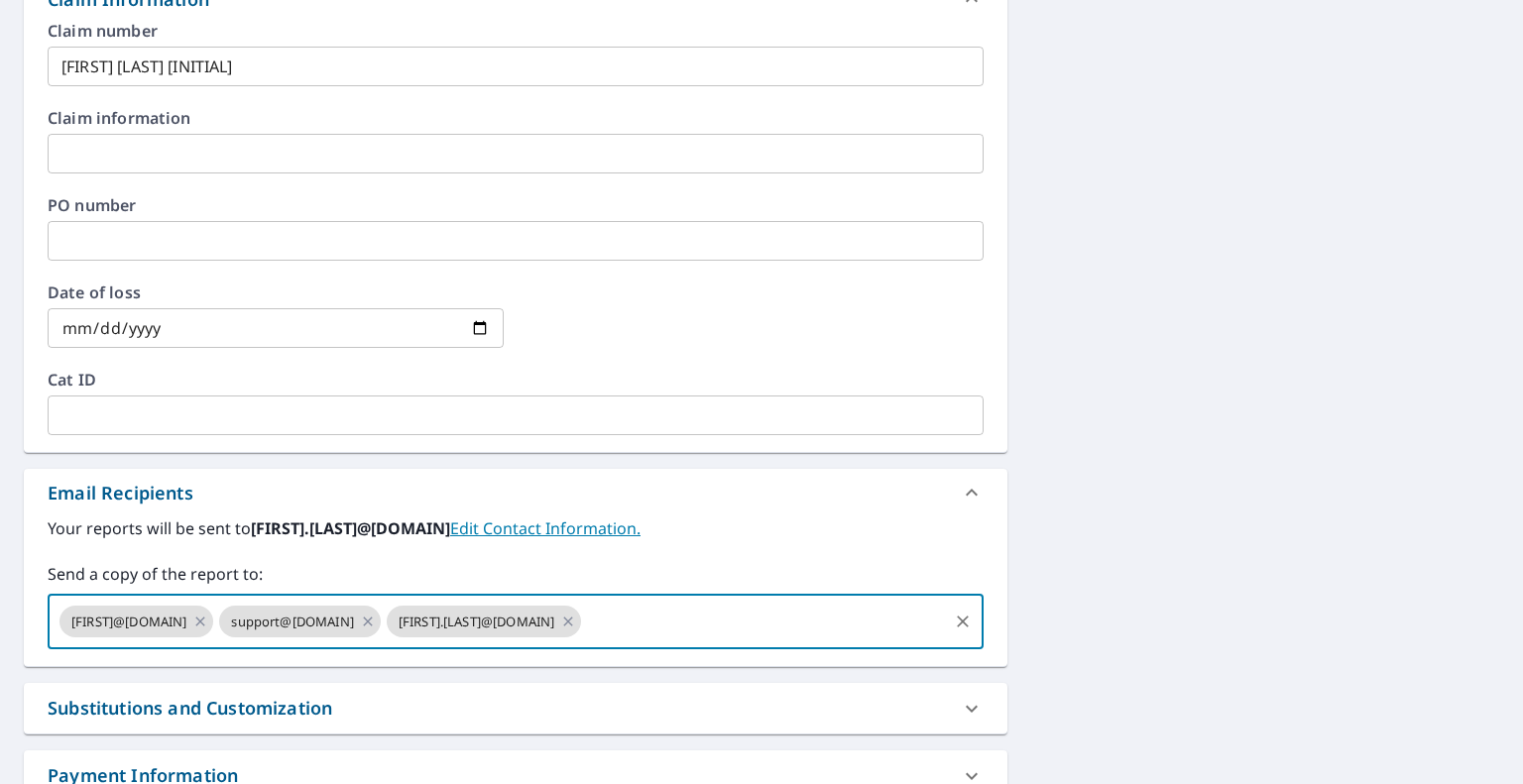 paste on "[FIRST].[LAST]@[DOMAIN]" 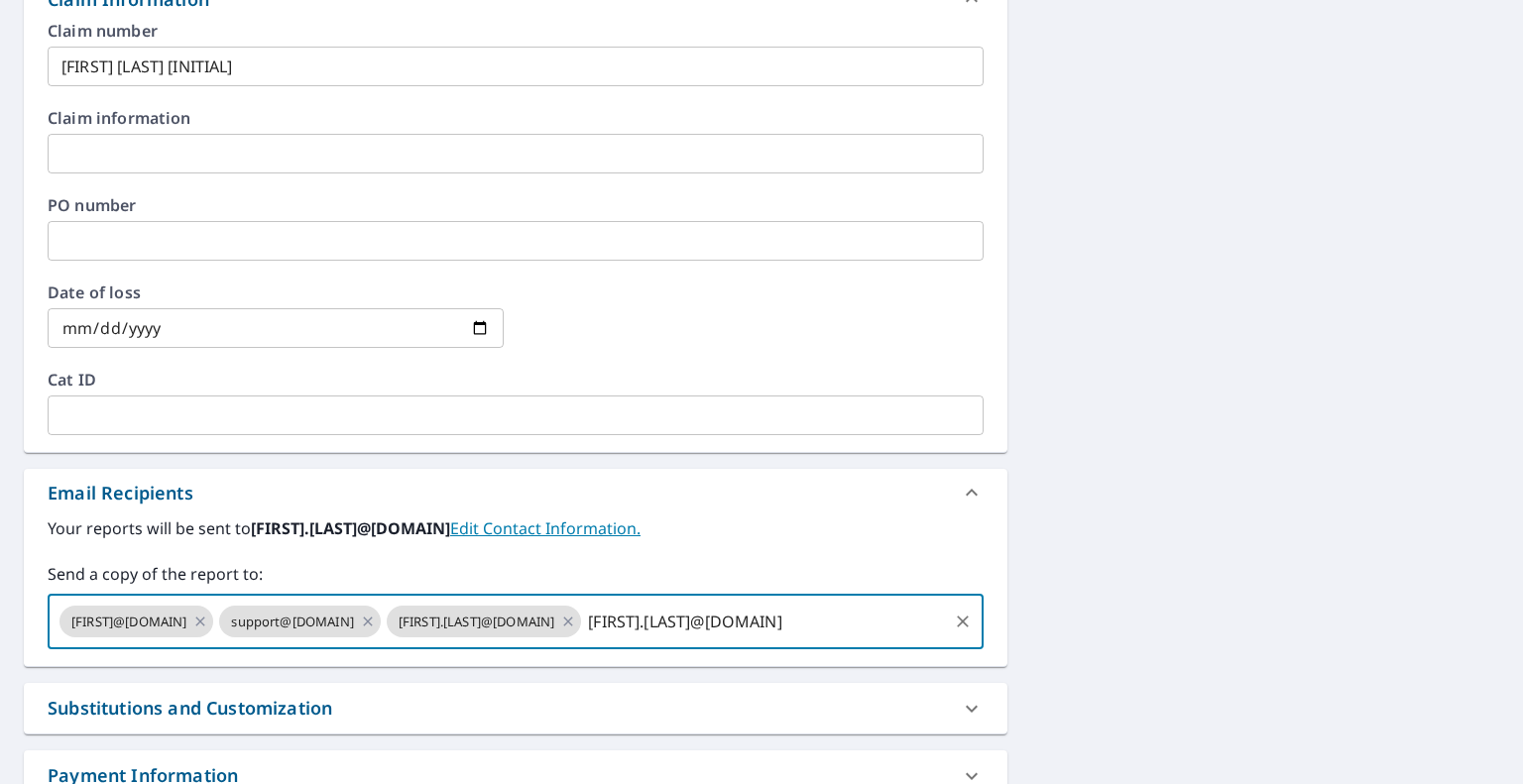 type 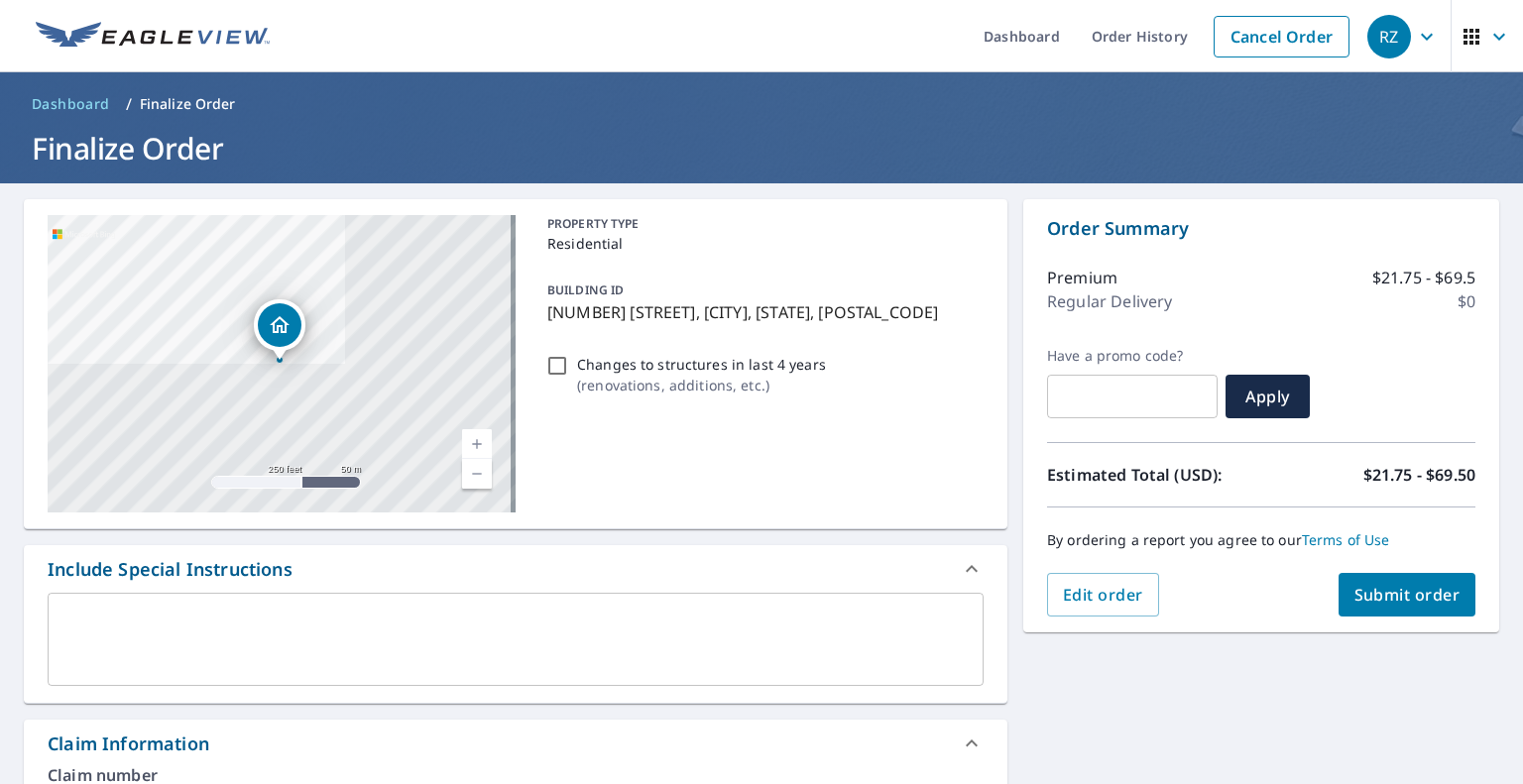 scroll, scrollTop: 0, scrollLeft: 0, axis: both 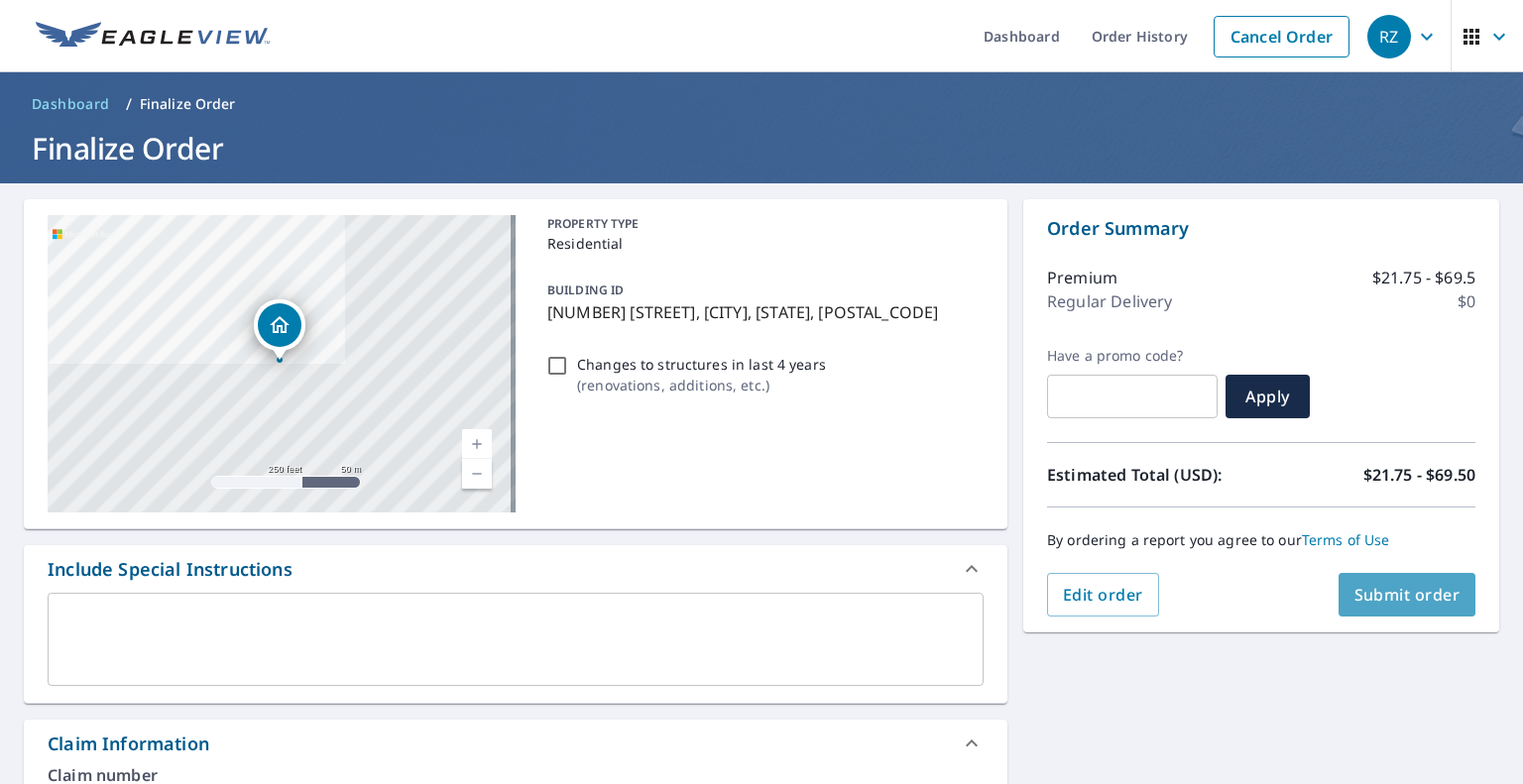 click on "Submit order" at bounding box center [1407, 595] 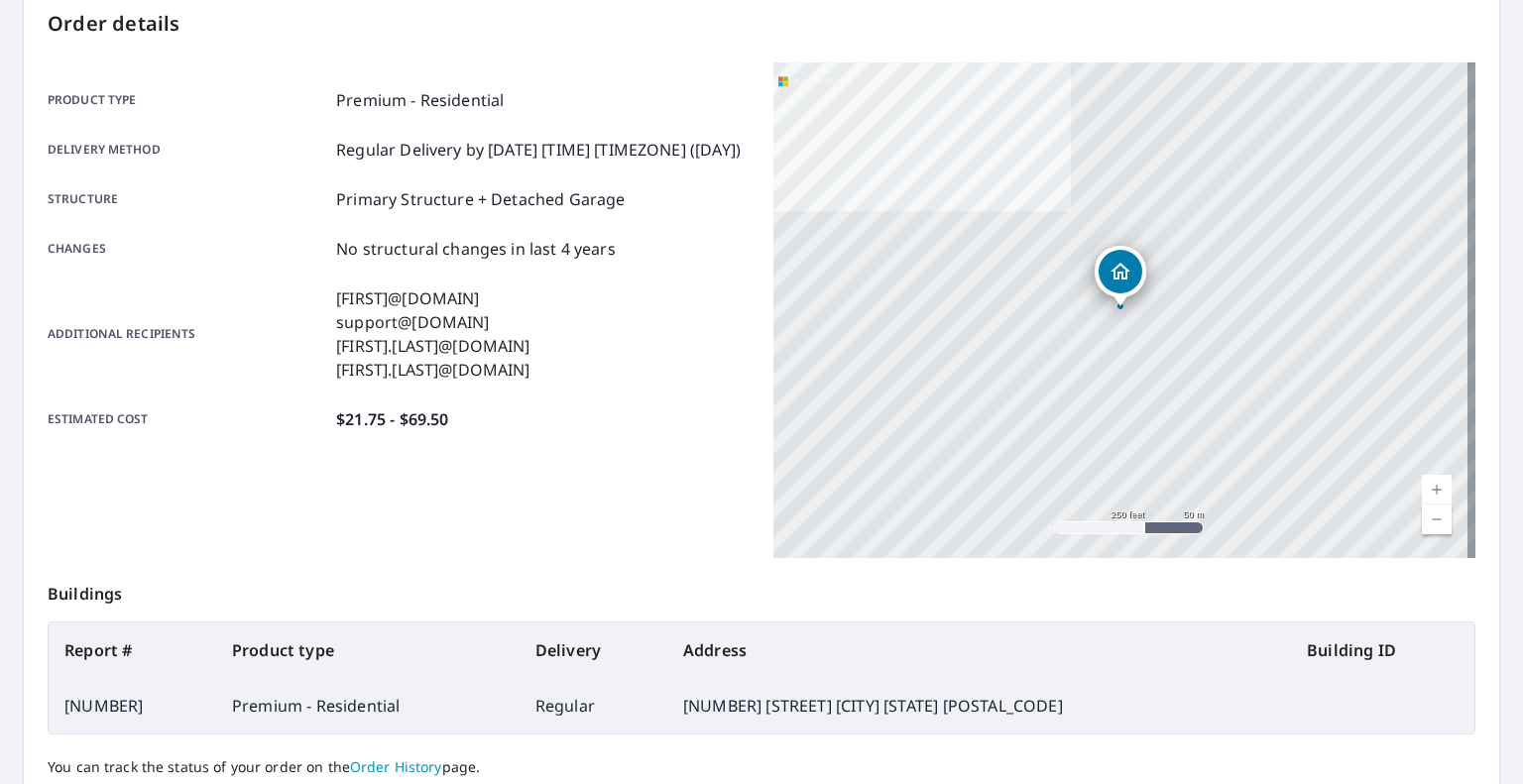 scroll, scrollTop: 0, scrollLeft: 0, axis: both 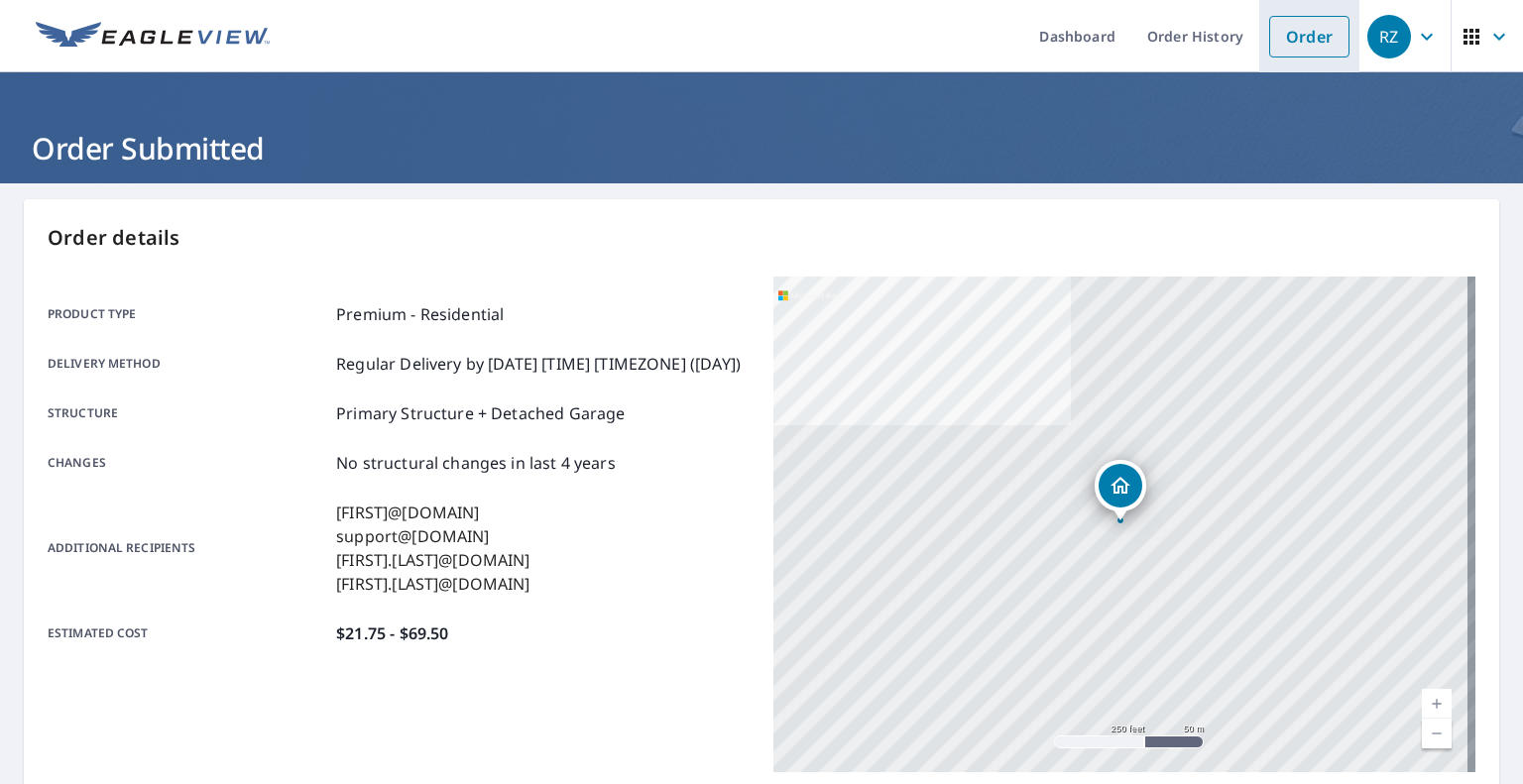 click on "Order" at bounding box center (1309, 37) 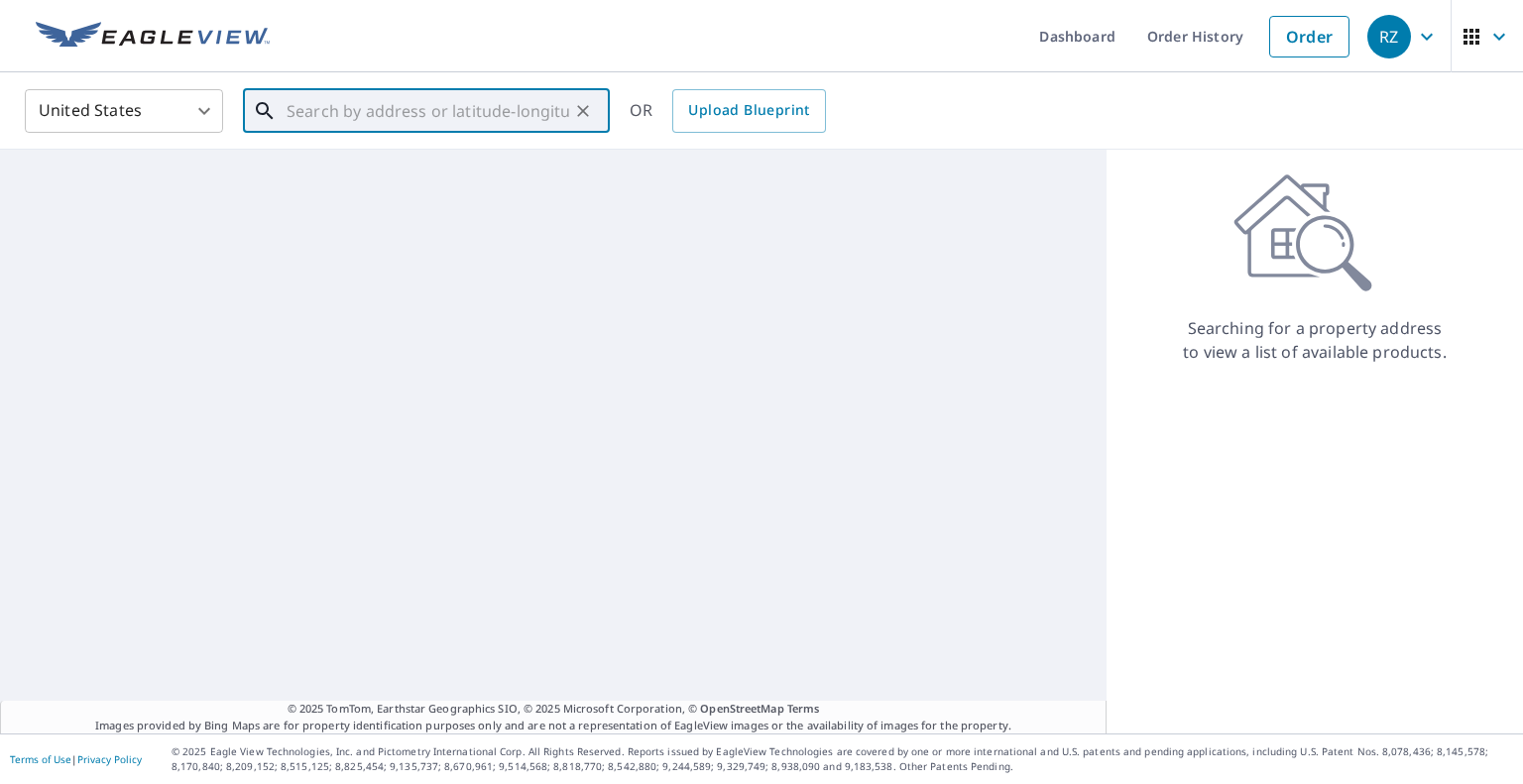 click at bounding box center [427, 111] 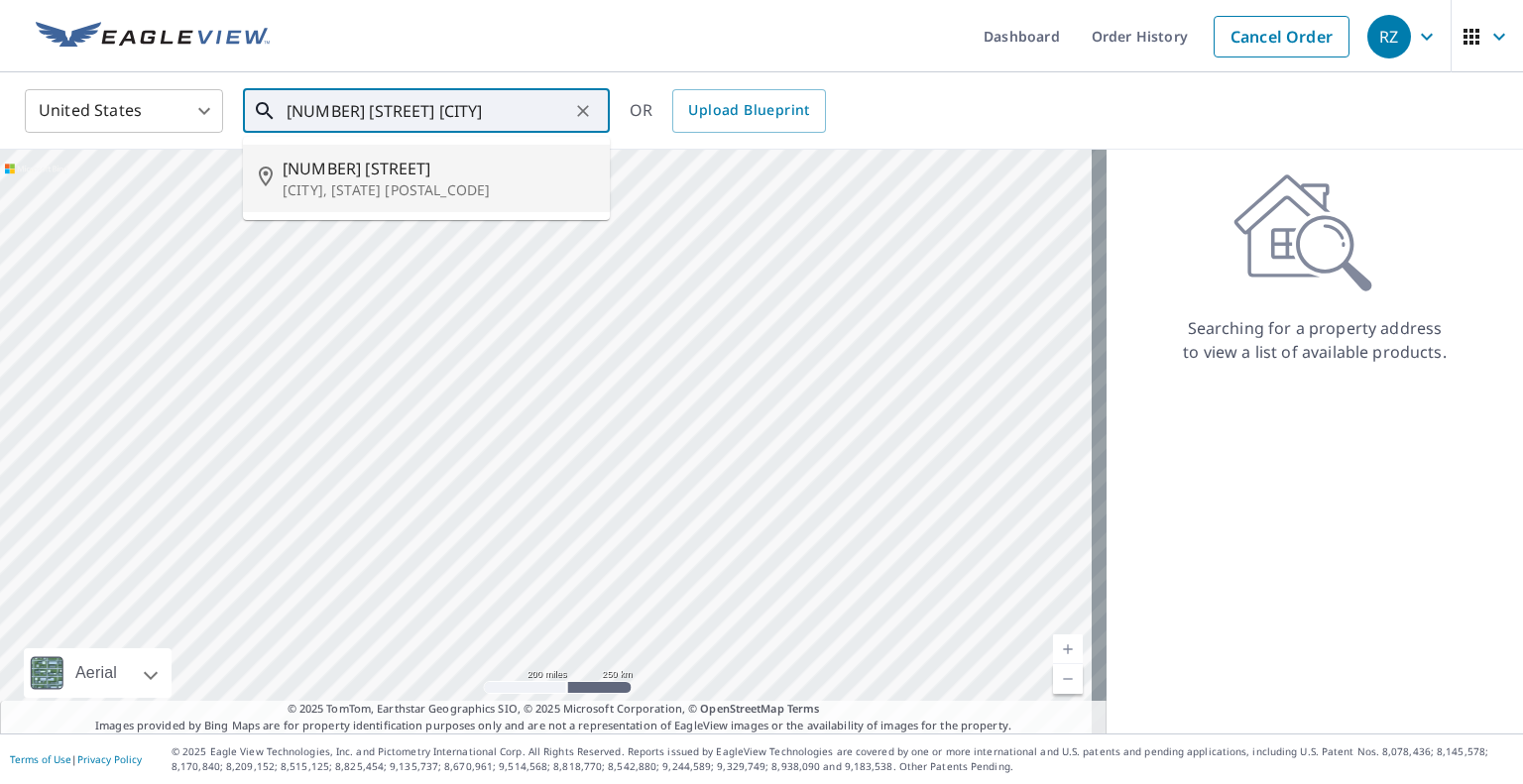 click on "[CITY], [STATE] [POSTAL_CODE]" at bounding box center [438, 190] 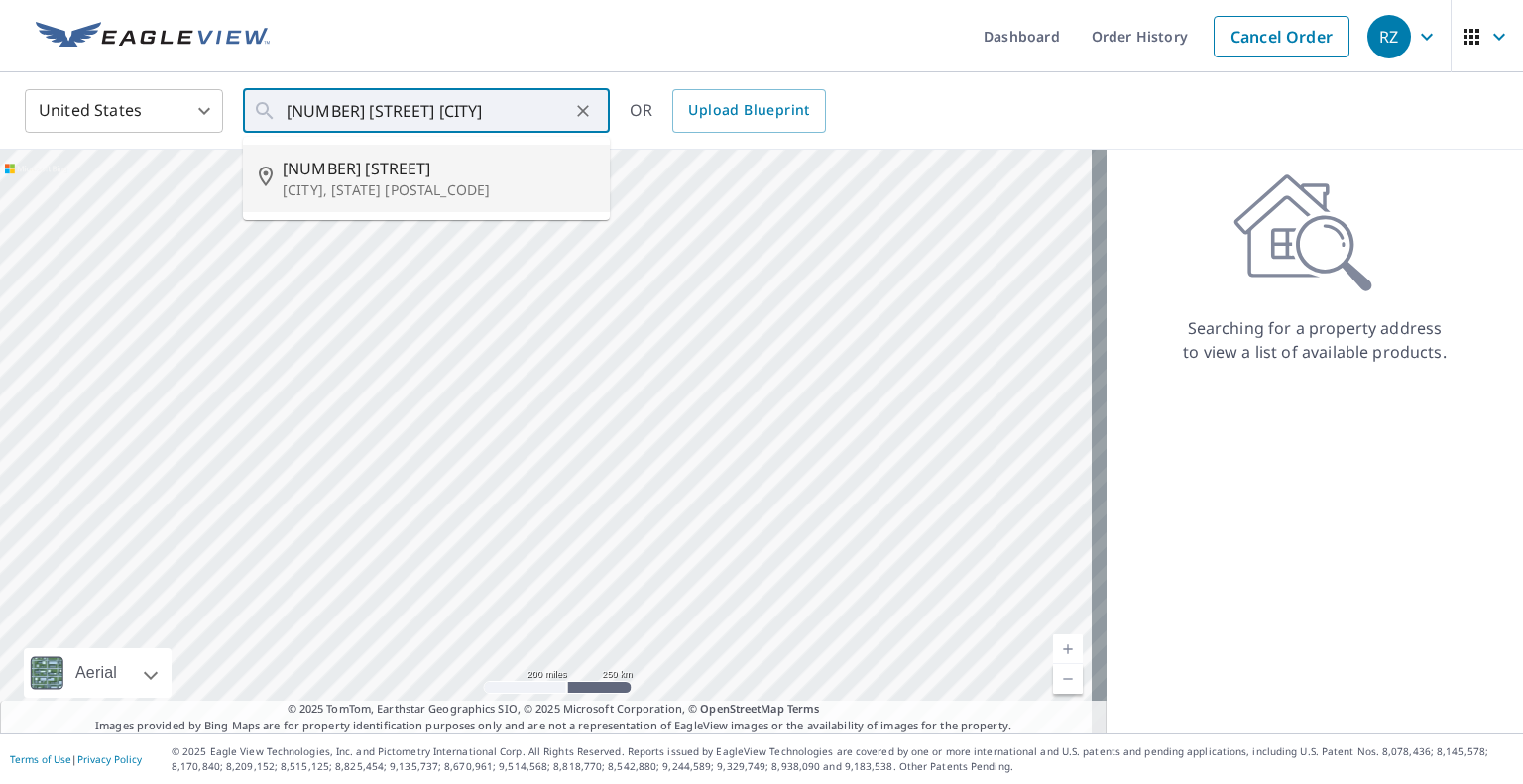 type on "[NUMBER] [STREET] [CITY], [STATE] [POSTAL_CODE]" 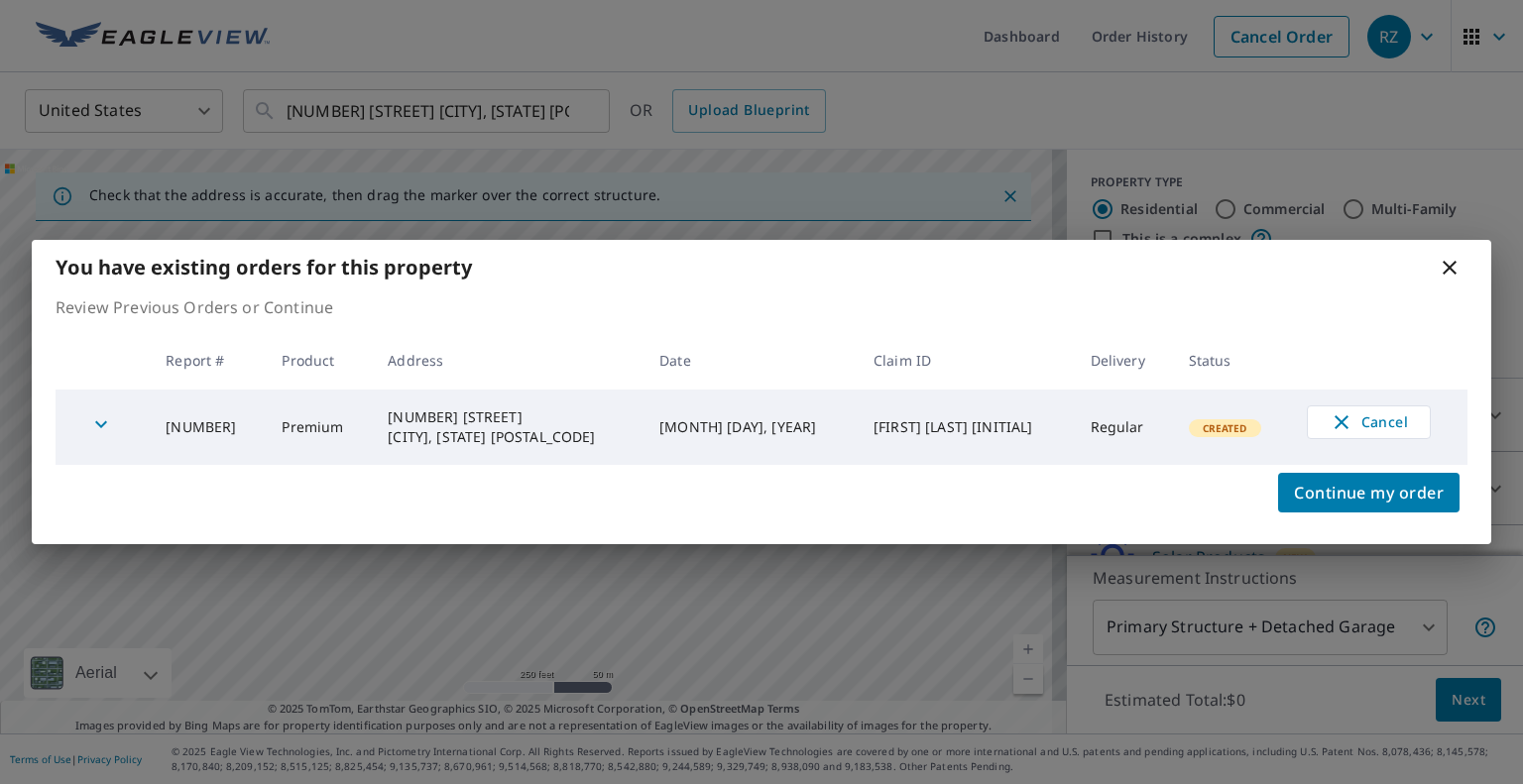 click 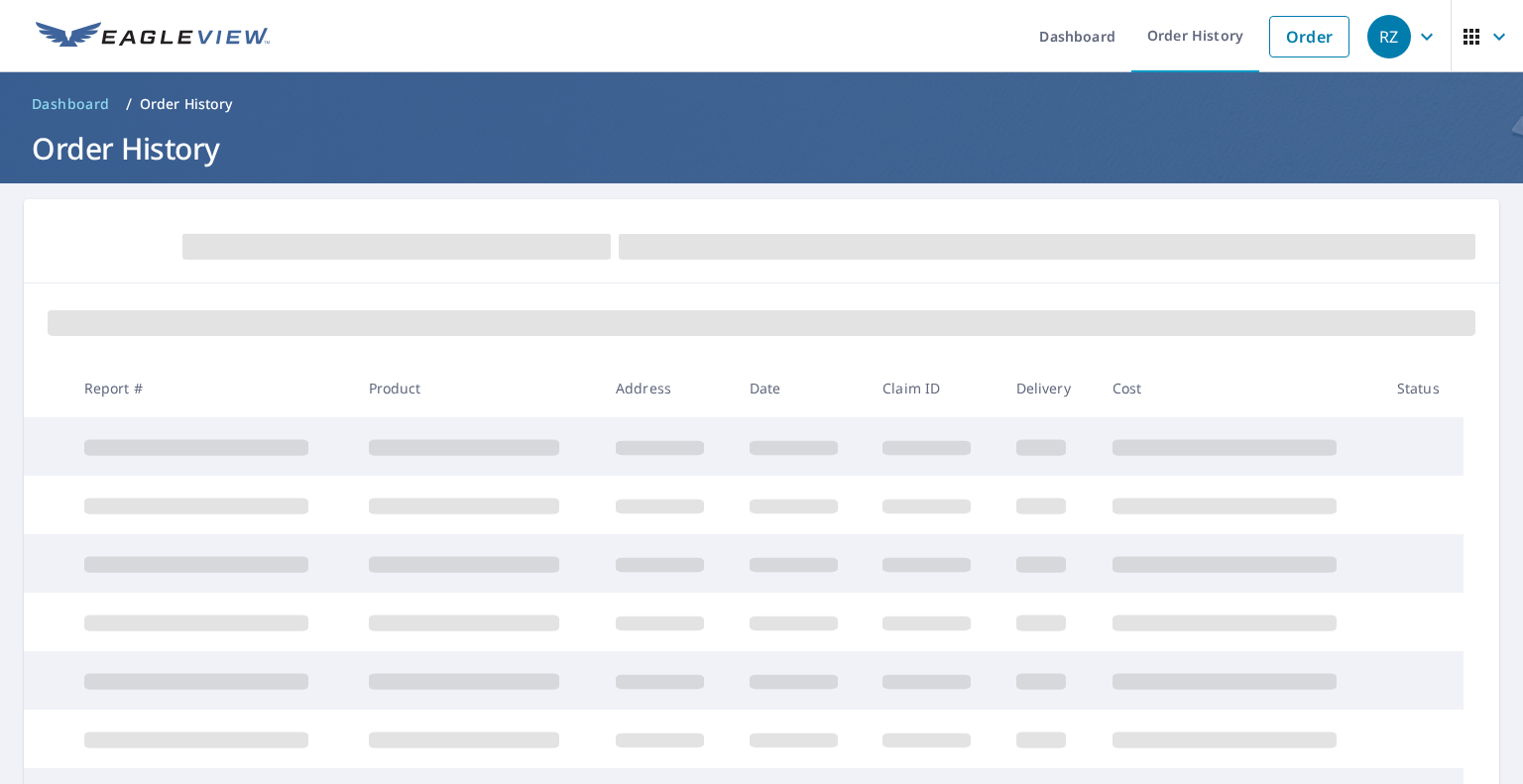 scroll, scrollTop: 0, scrollLeft: 0, axis: both 